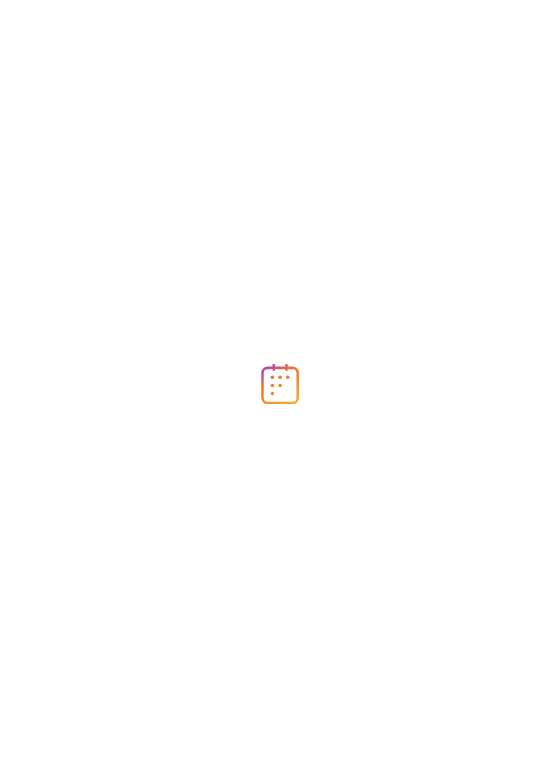 scroll, scrollTop: 0, scrollLeft: 0, axis: both 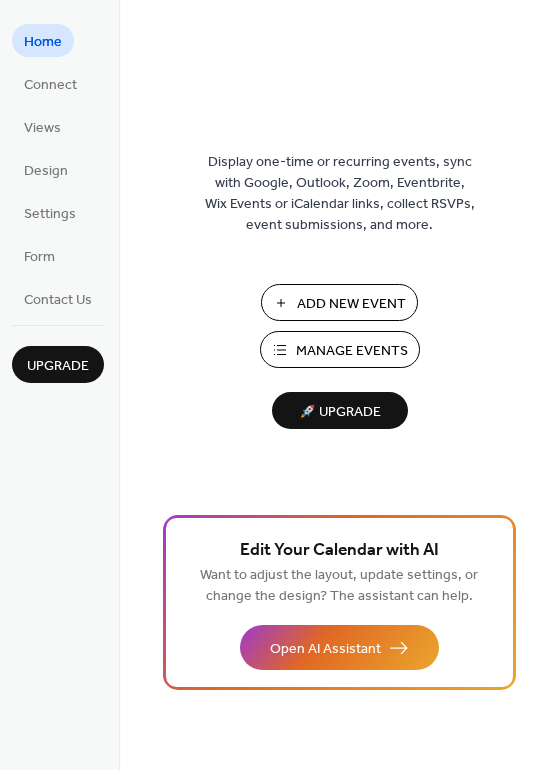 click on "Add New Event" at bounding box center (351, 304) 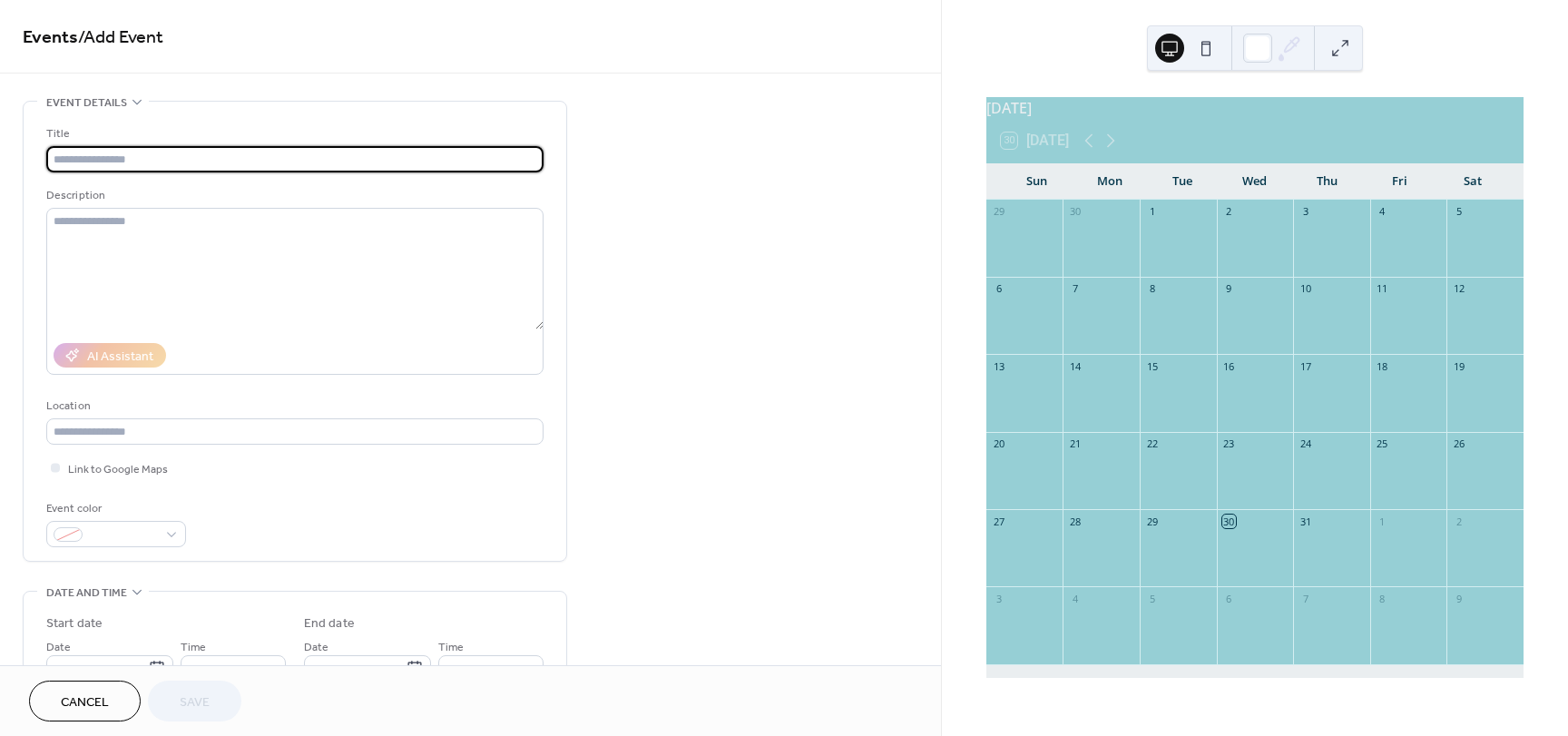scroll, scrollTop: 0, scrollLeft: 0, axis: both 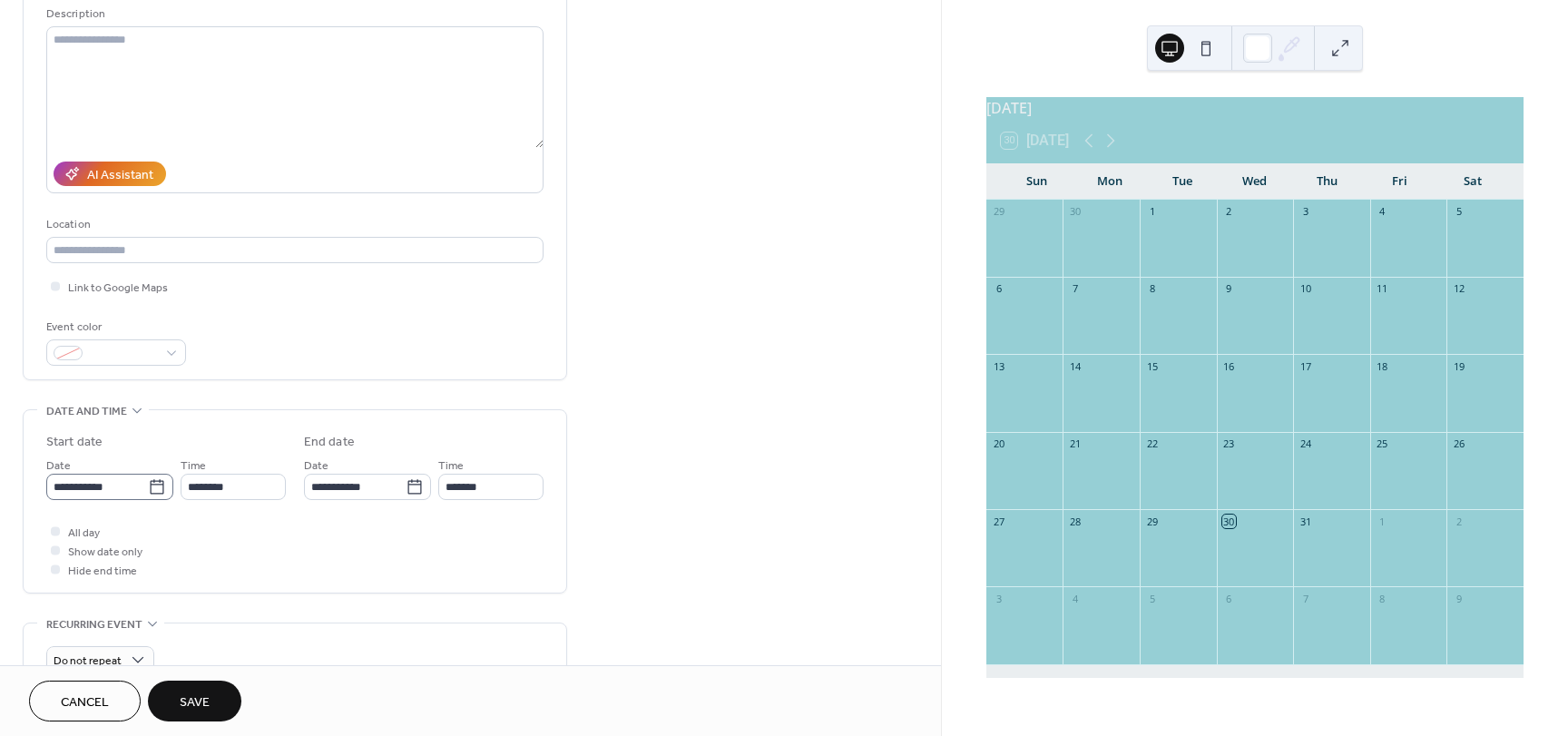 type on "**********" 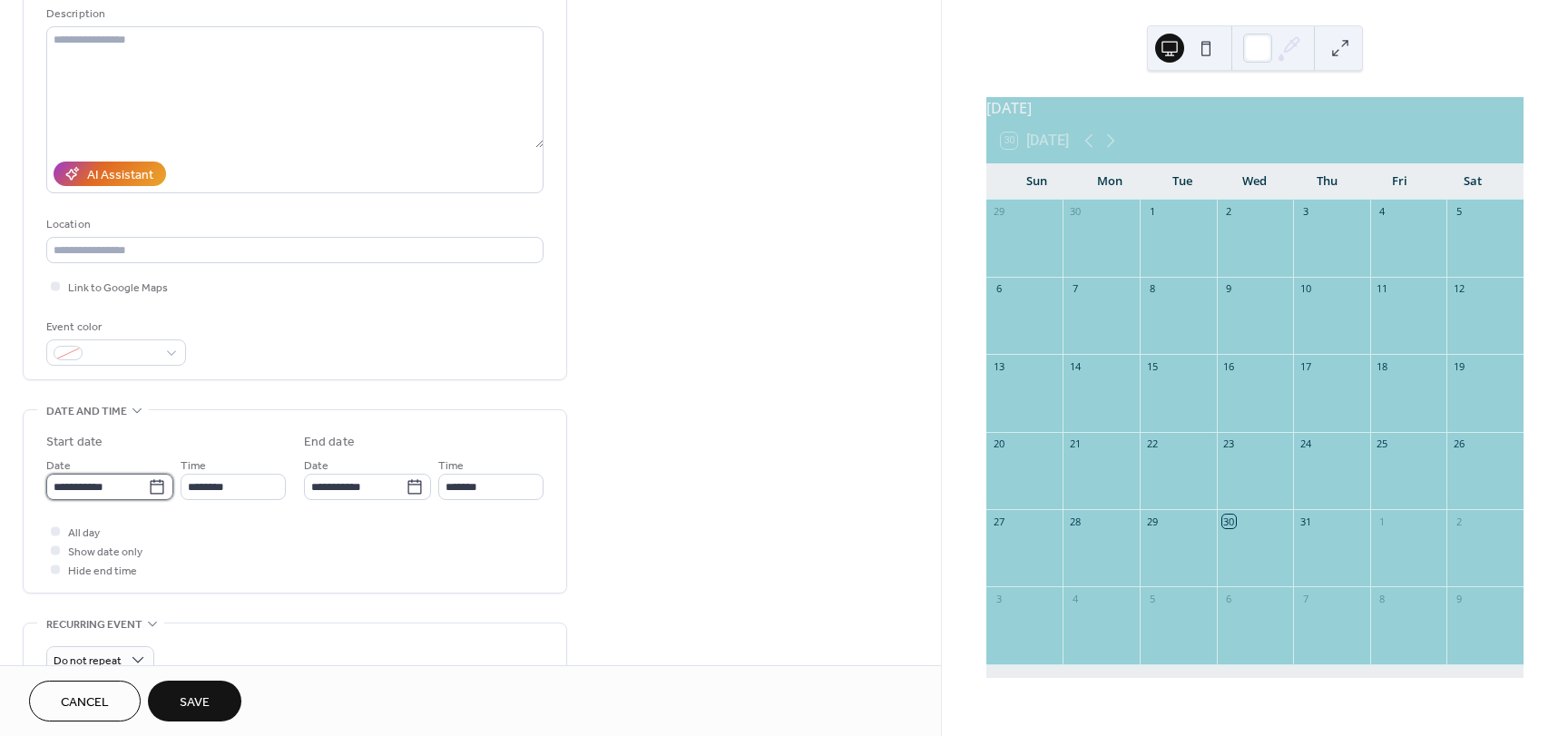 click on "**********" at bounding box center (97, 486) 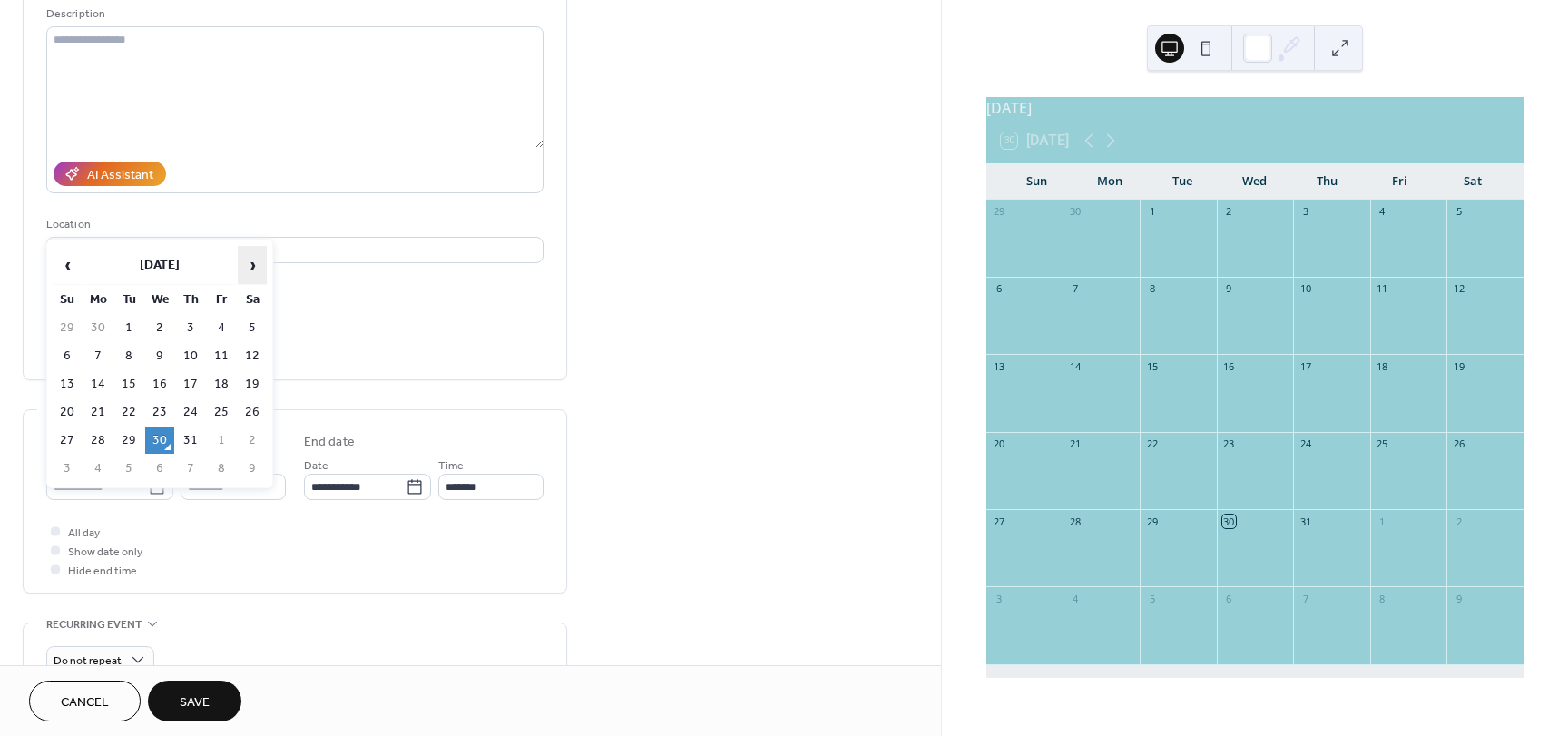 click on "›" at bounding box center [252, 265] 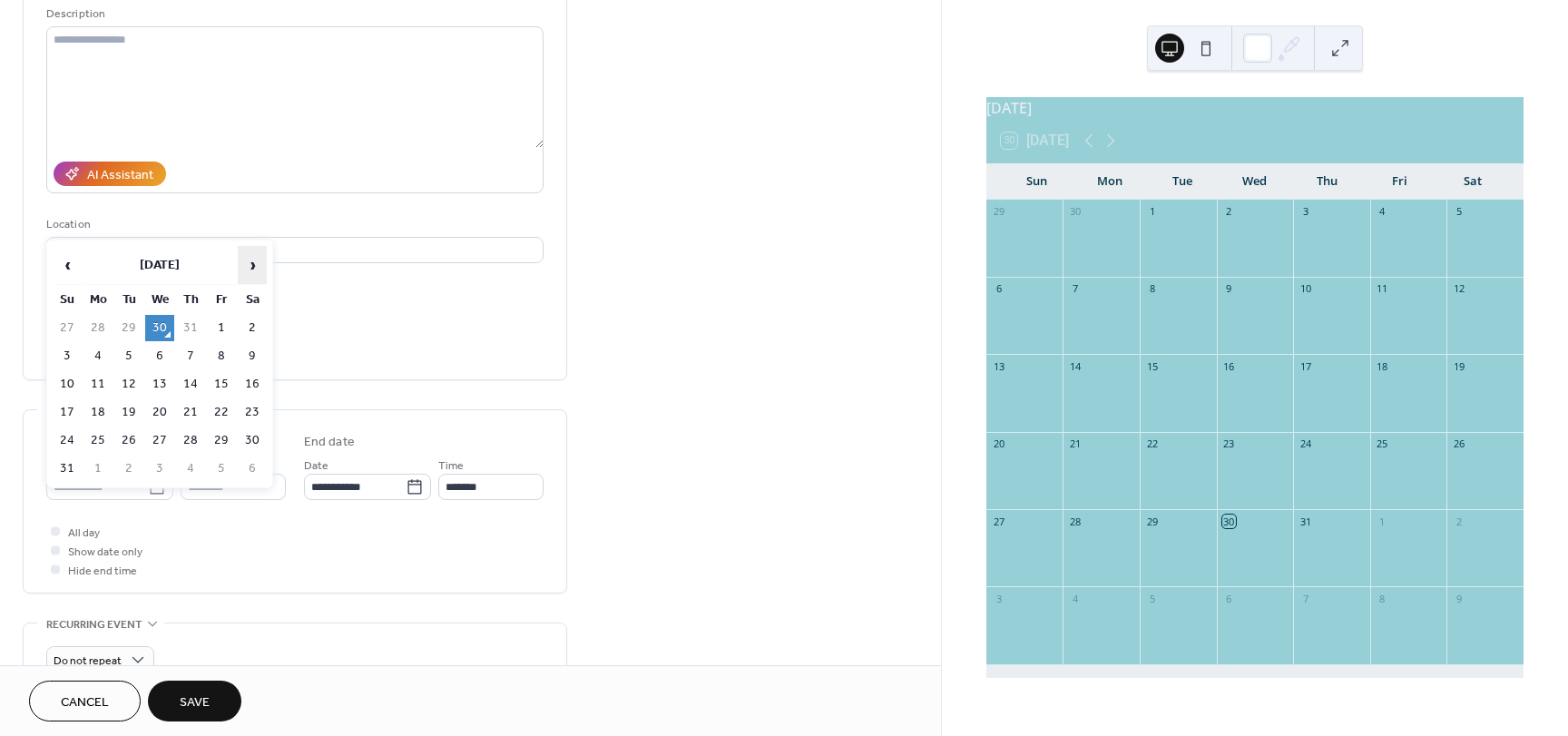 click on "›" at bounding box center (252, 265) 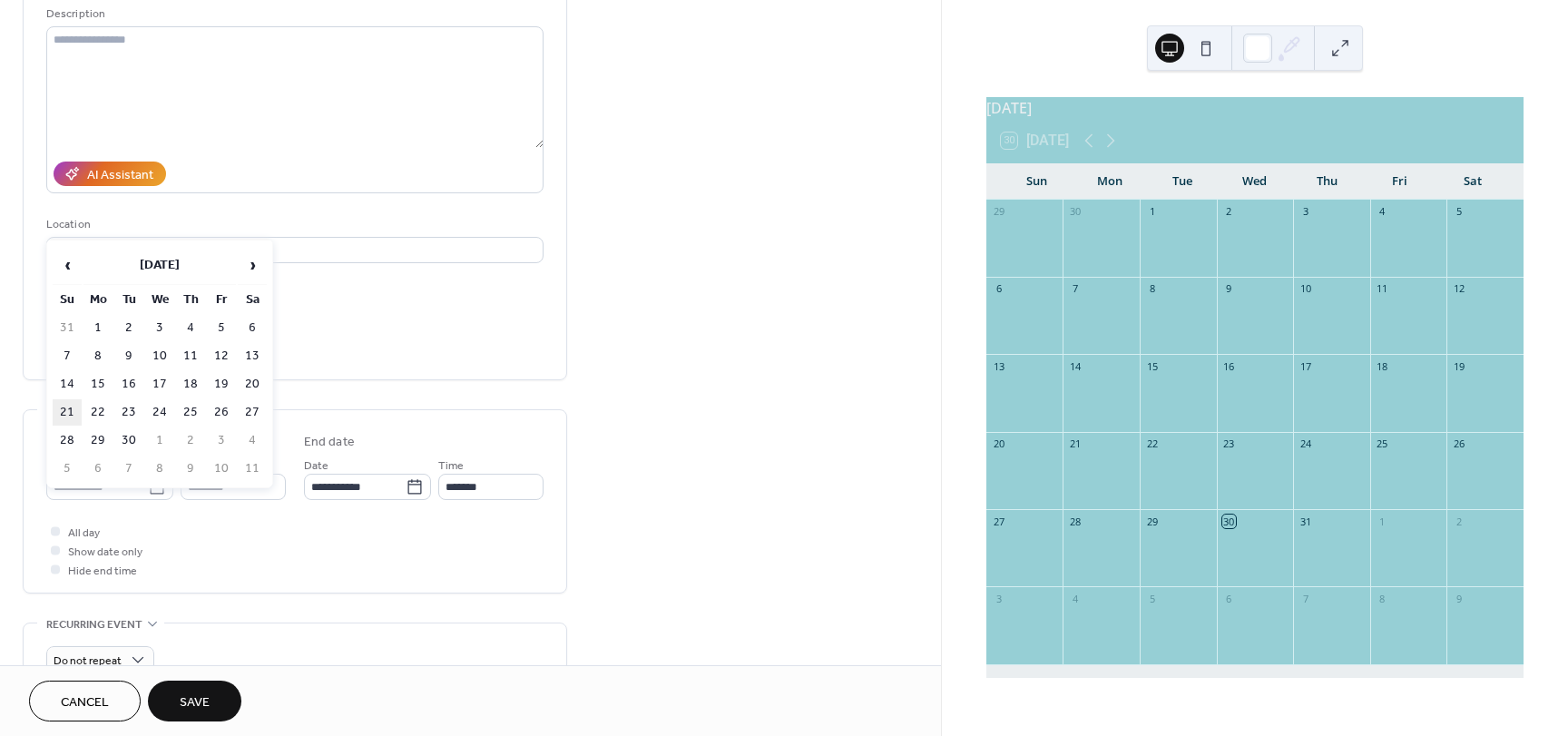 click on "21" at bounding box center [67, 412] 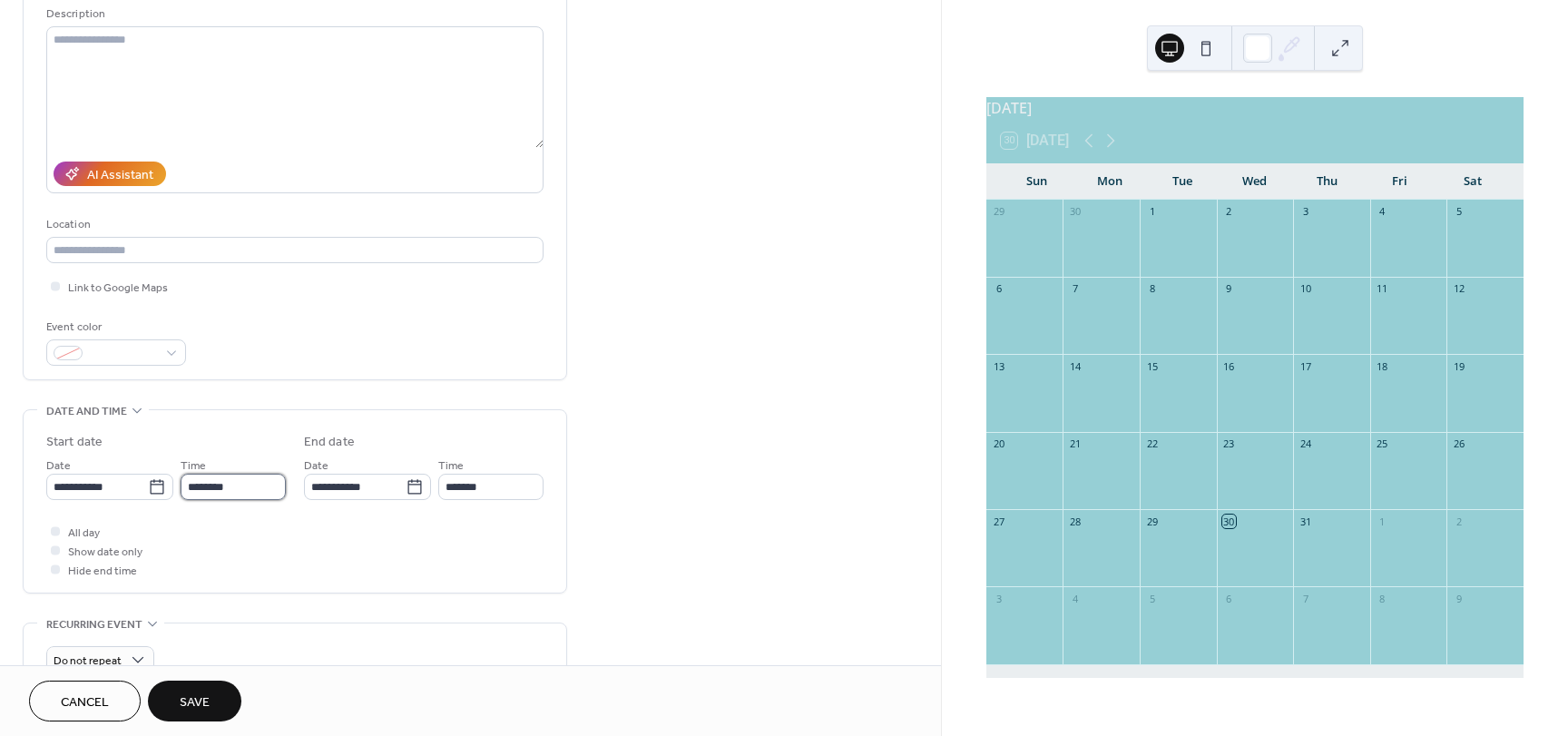 click on "********" at bounding box center [233, 486] 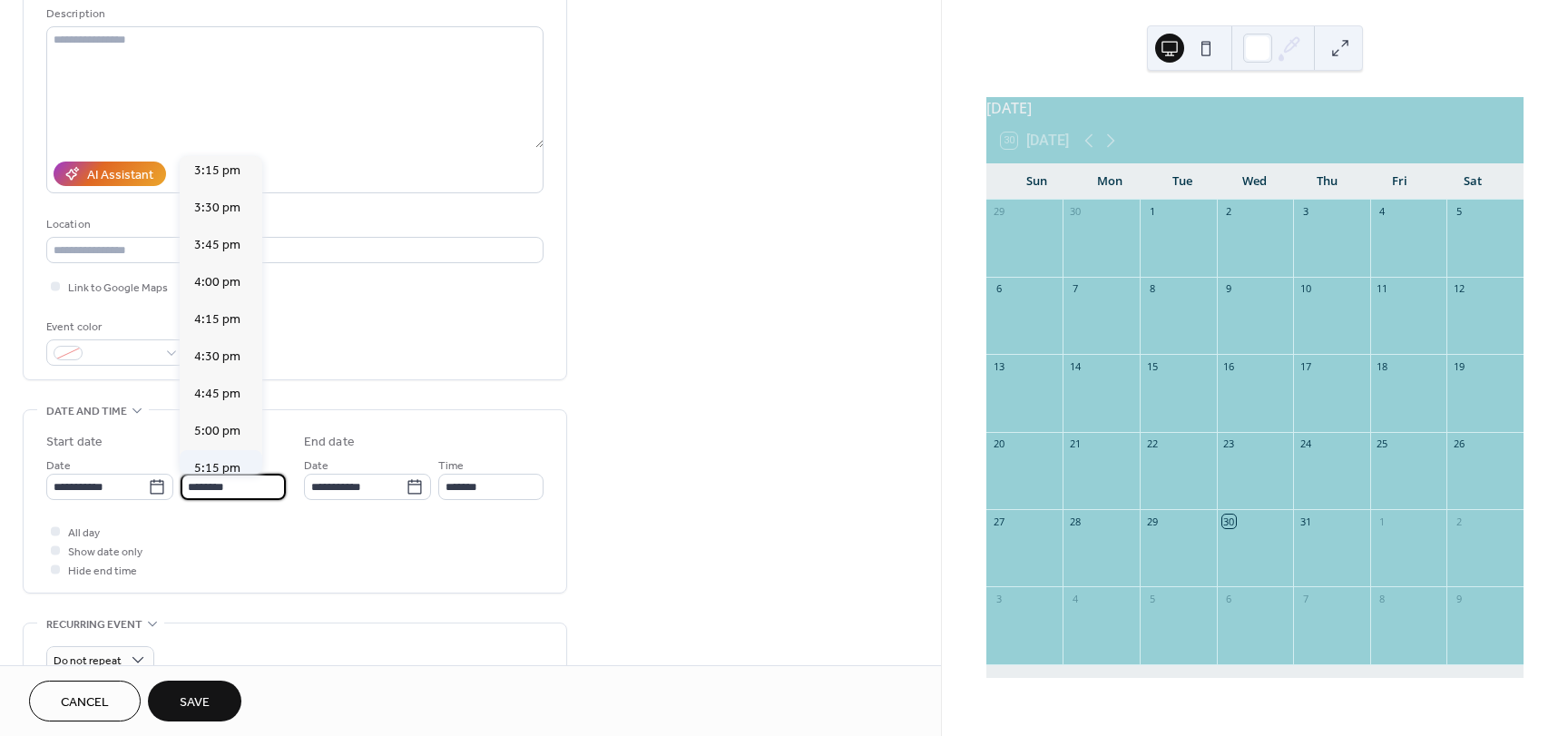 scroll, scrollTop: 2331, scrollLeft: 0, axis: vertical 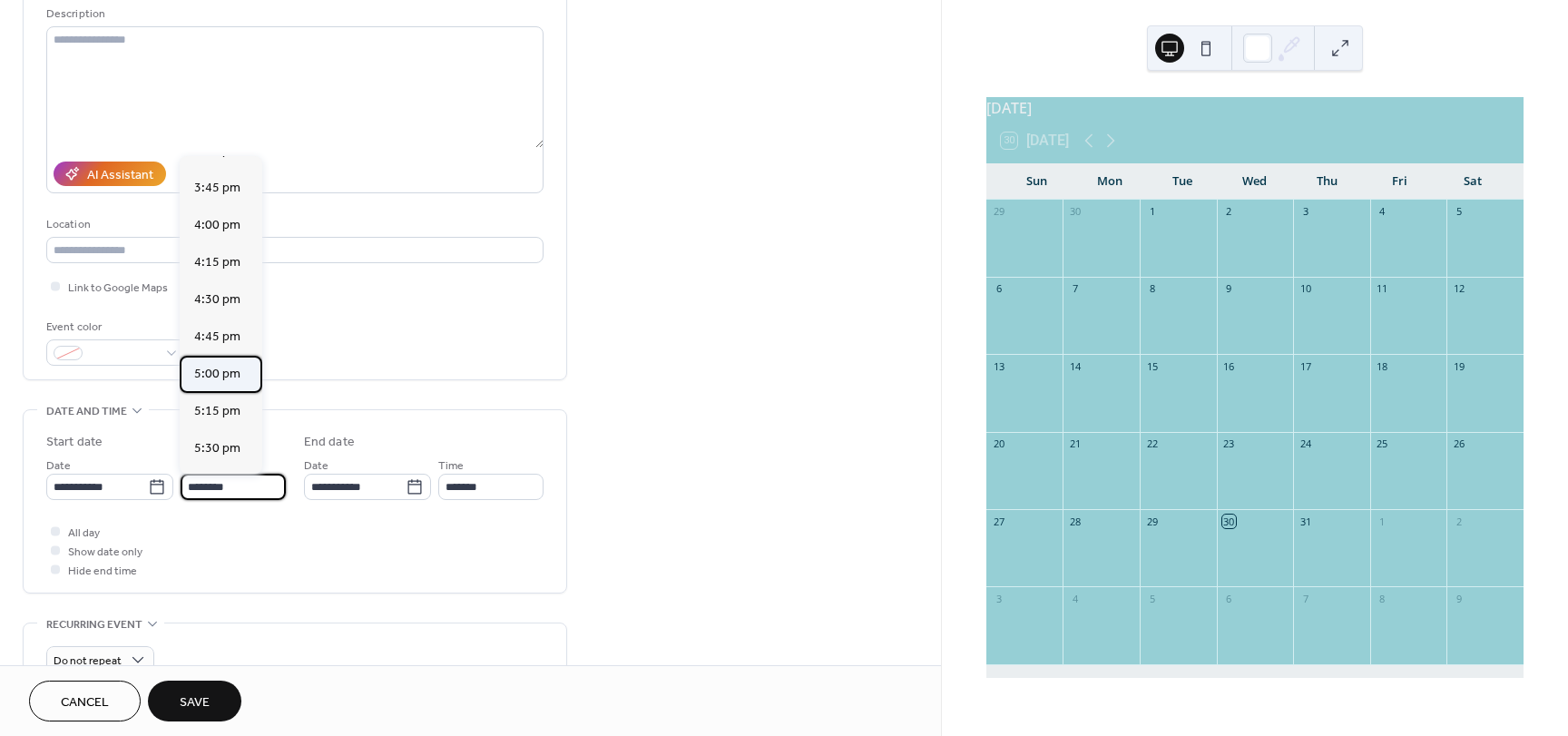 click on "5:00 pm" at bounding box center (217, 374) 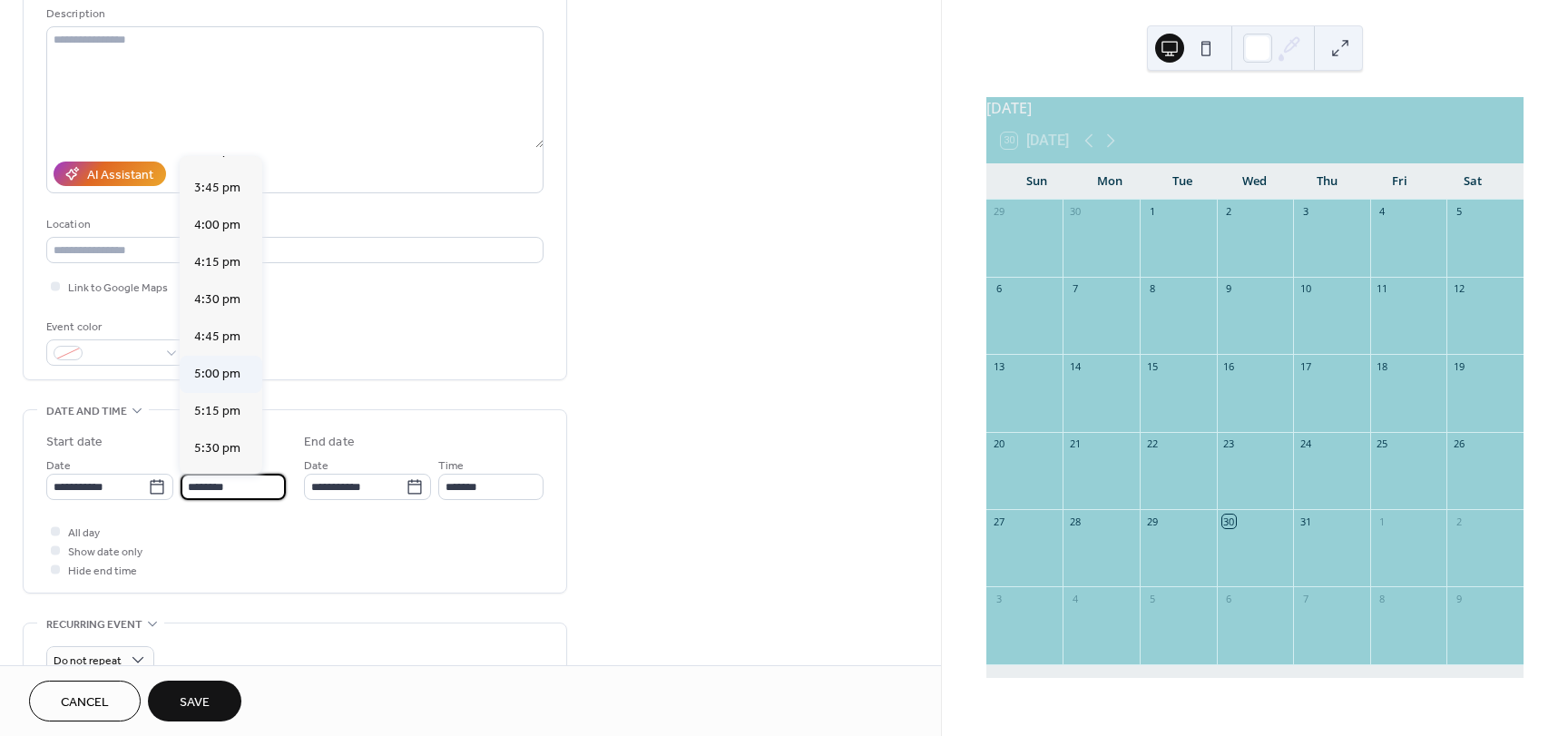 type on "*******" 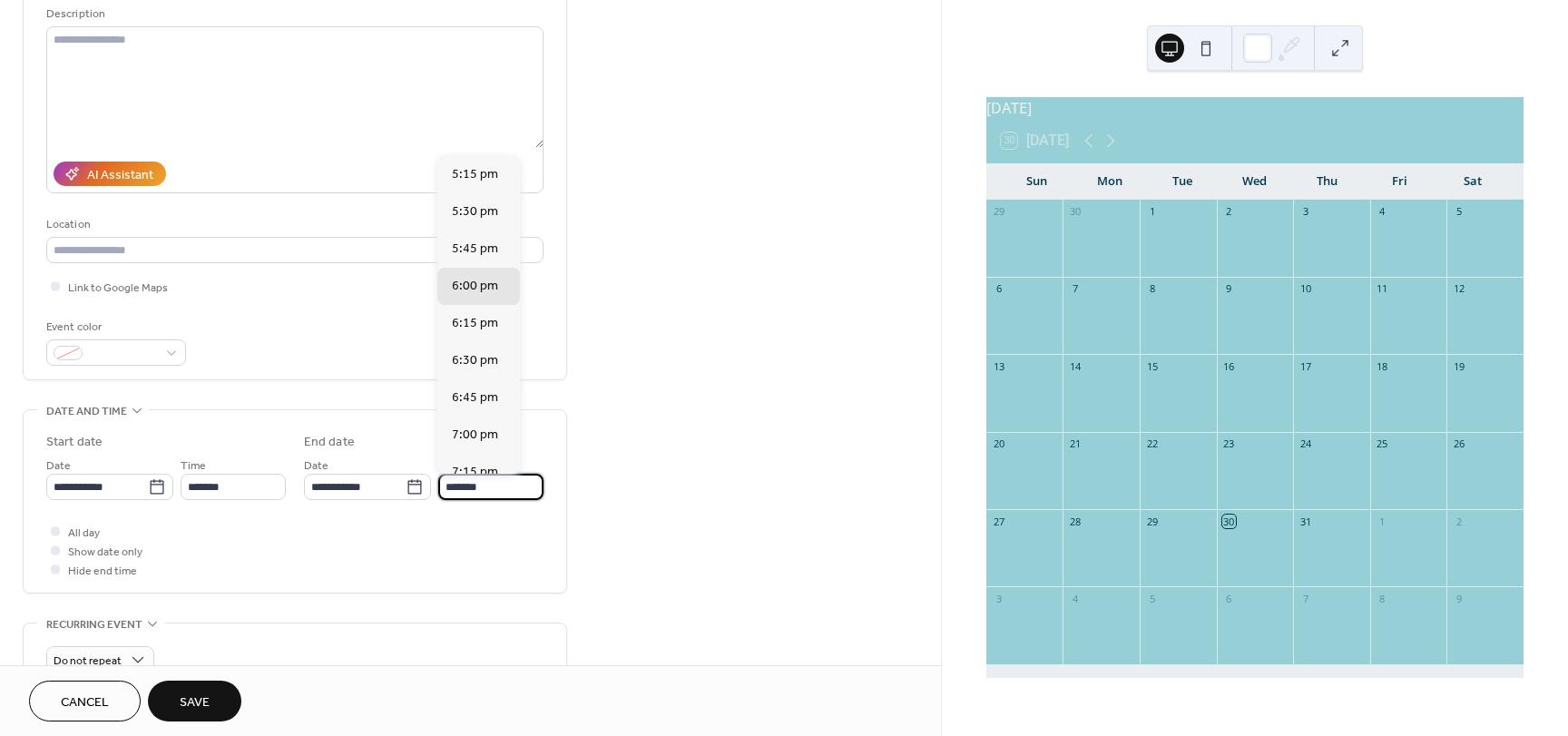 click on "*******" at bounding box center (491, 486) 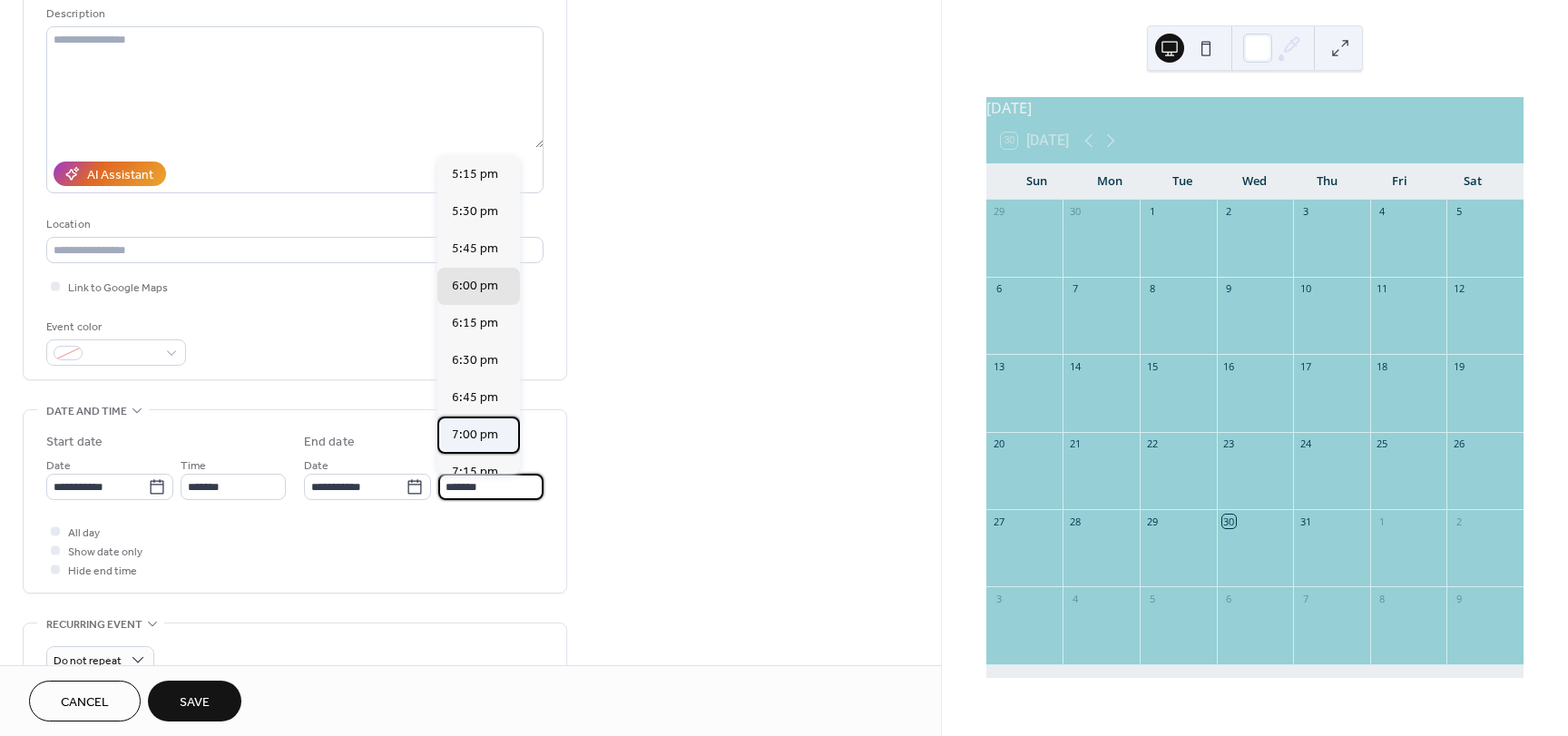 click on "7:00 pm" at bounding box center (475, 435) 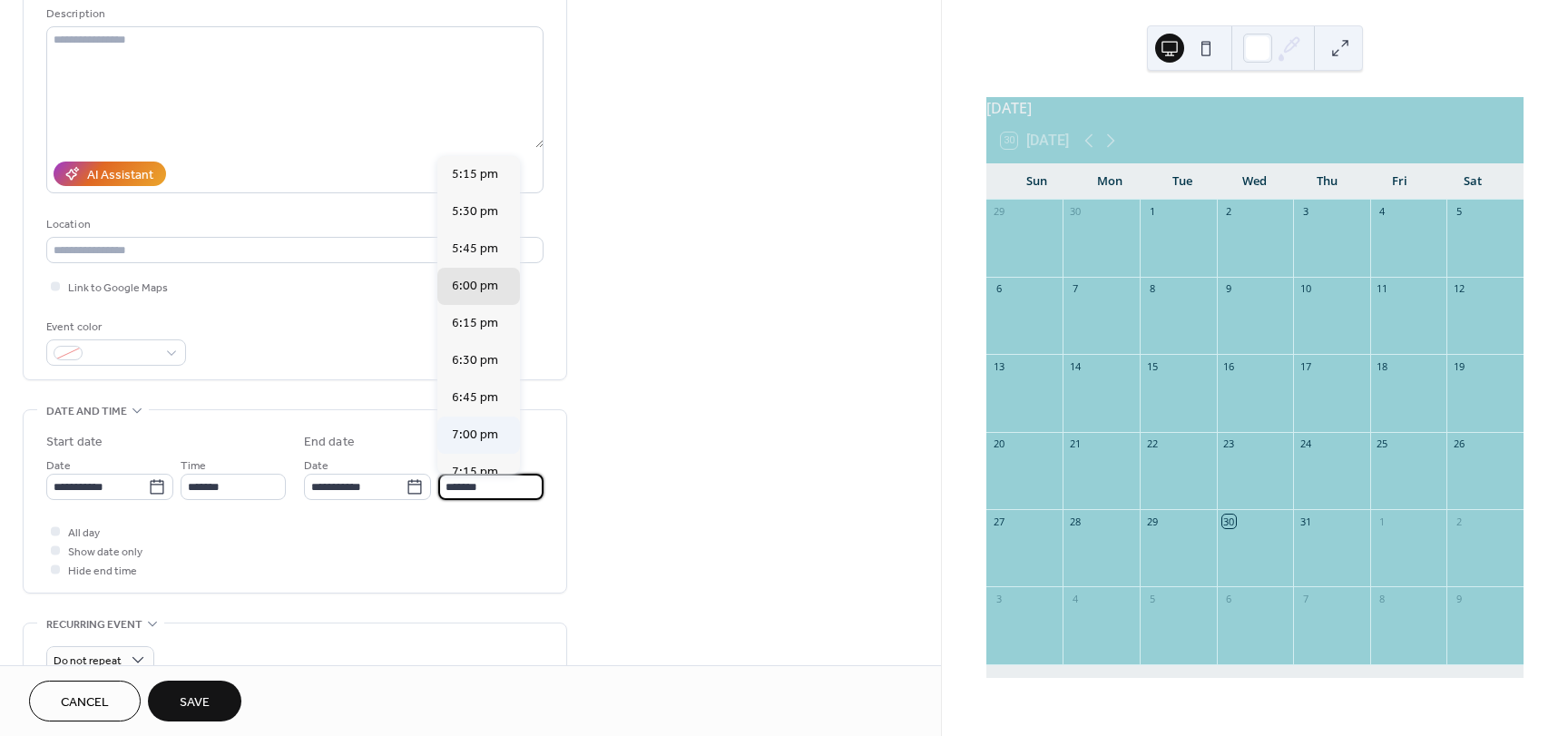 type on "*******" 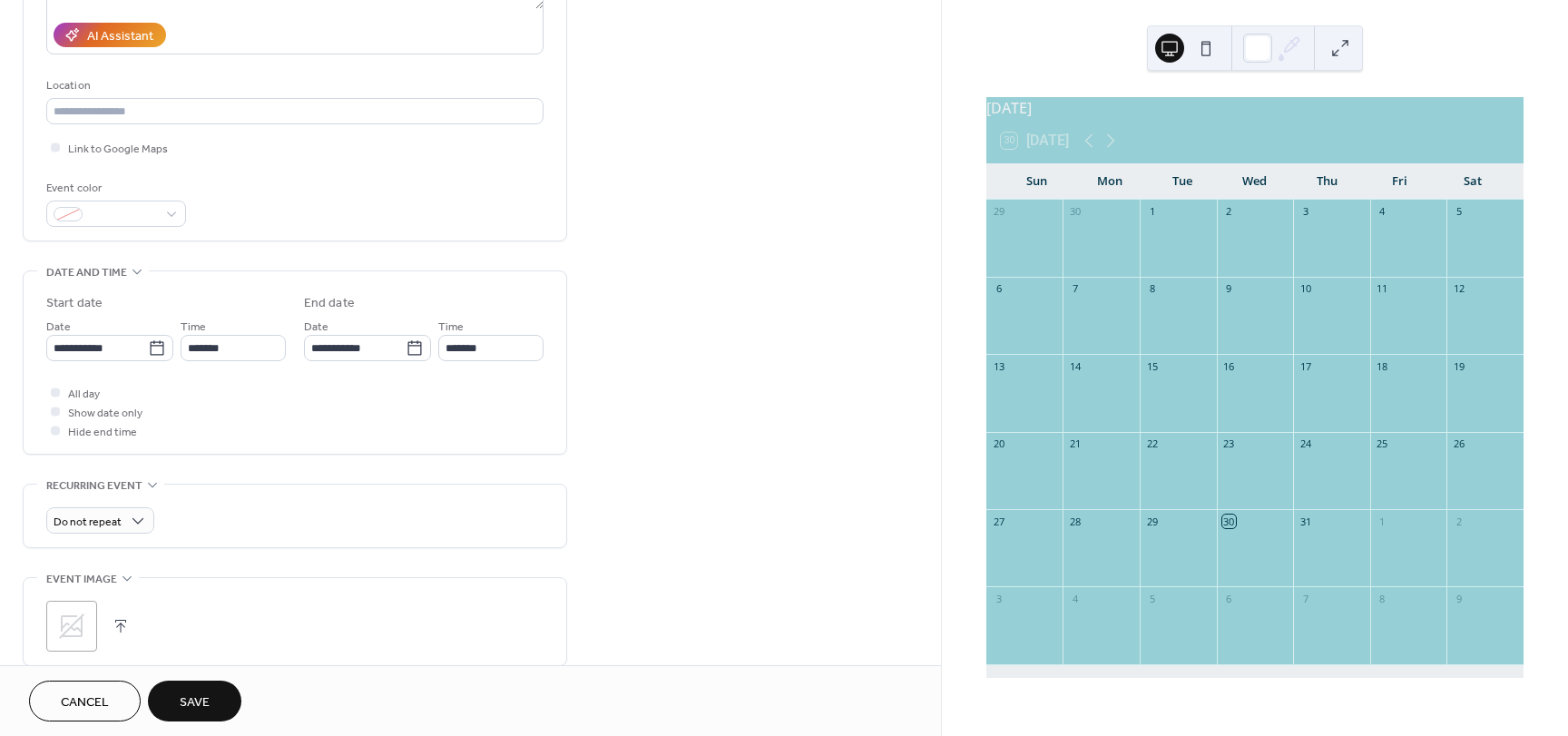 scroll, scrollTop: 363, scrollLeft: 0, axis: vertical 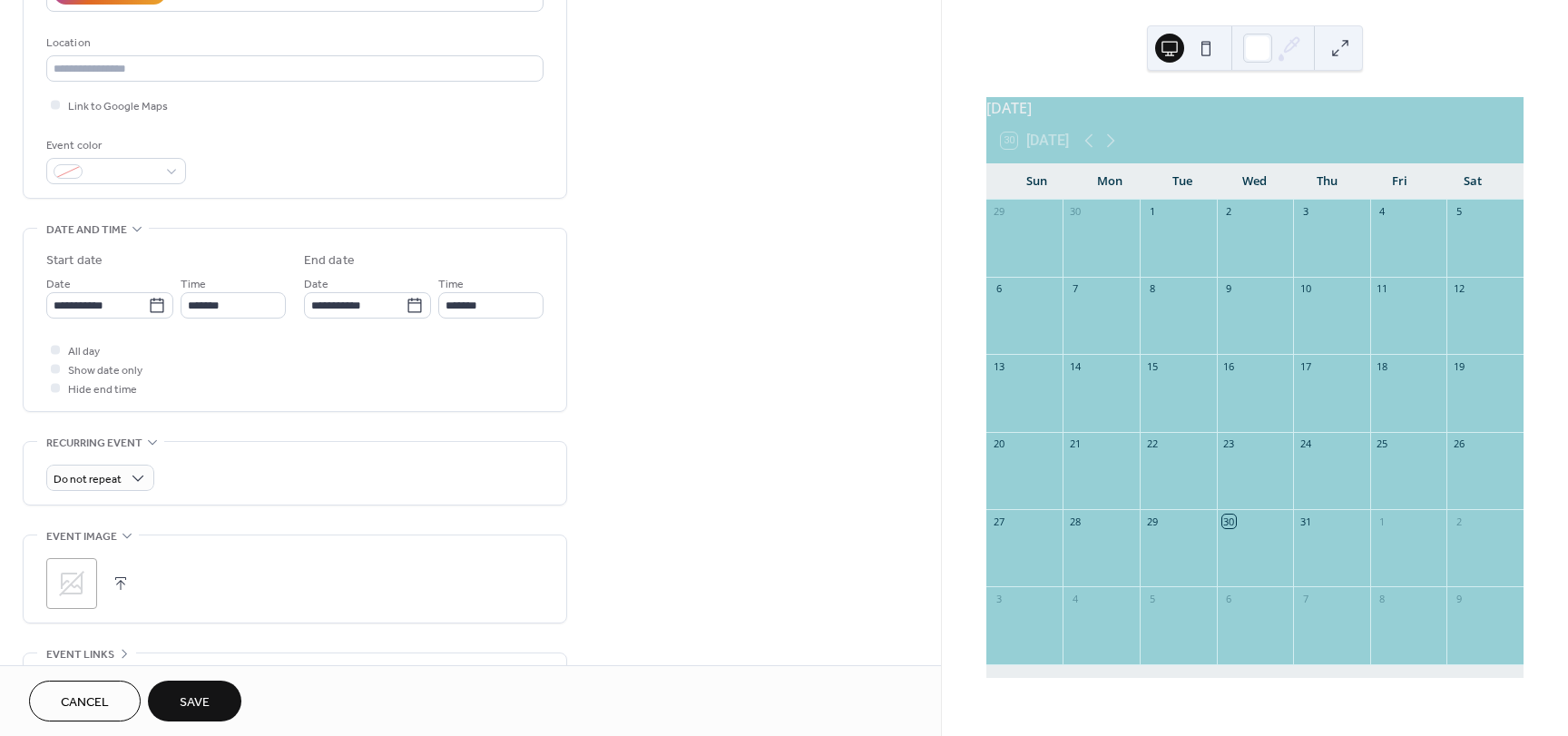 click on "Save" at bounding box center [194, 702] 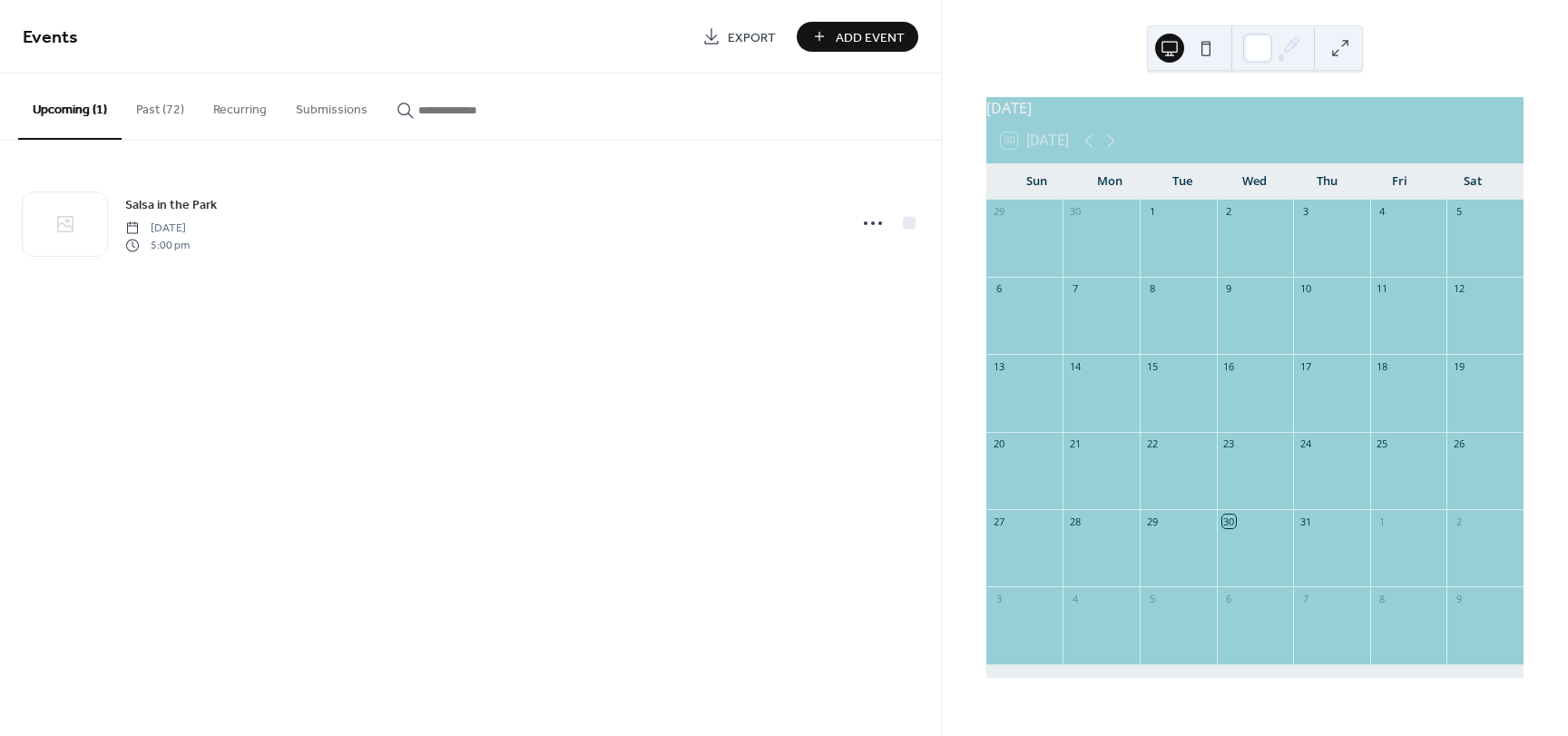 click on "Add Event" at bounding box center (870, 37) 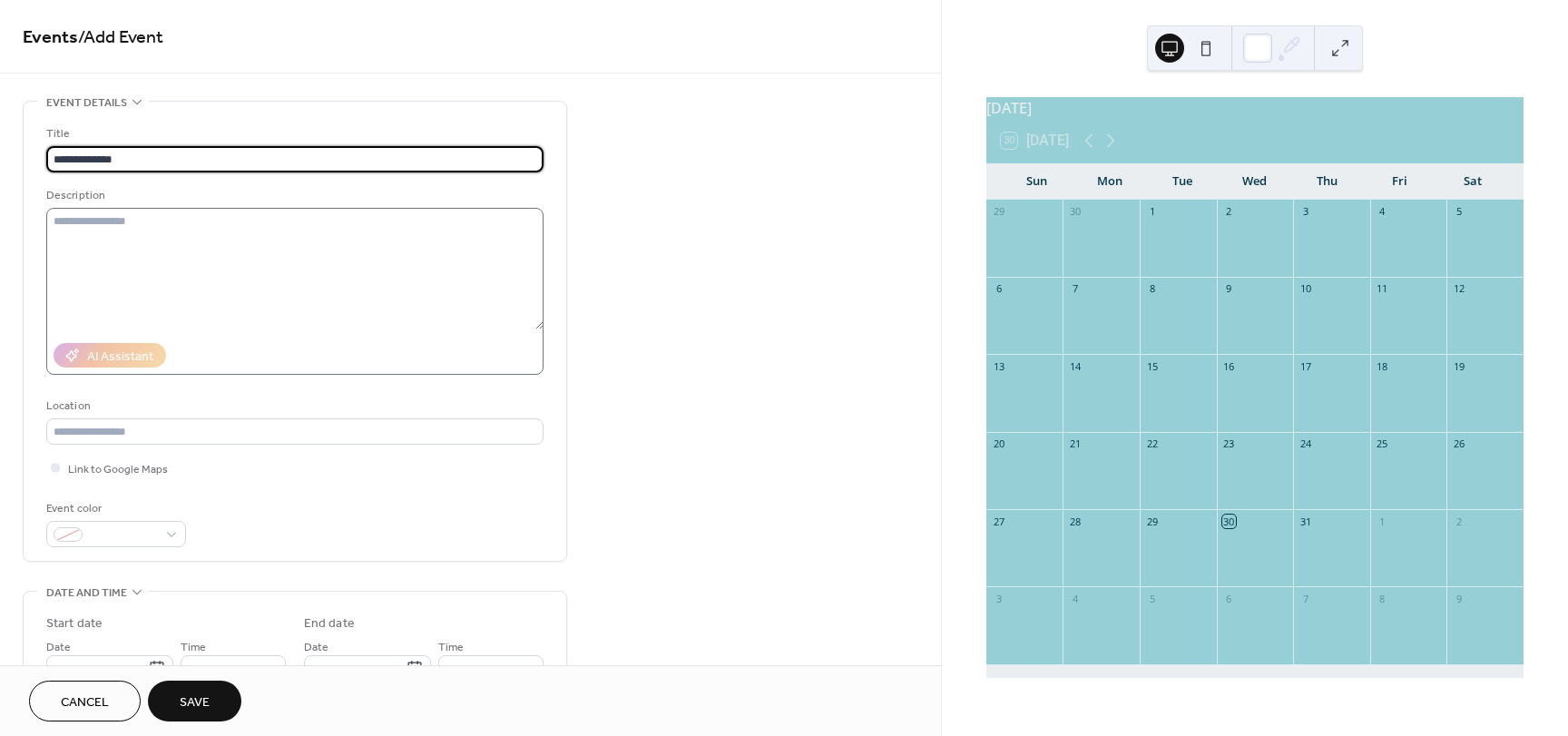 type on "**********" 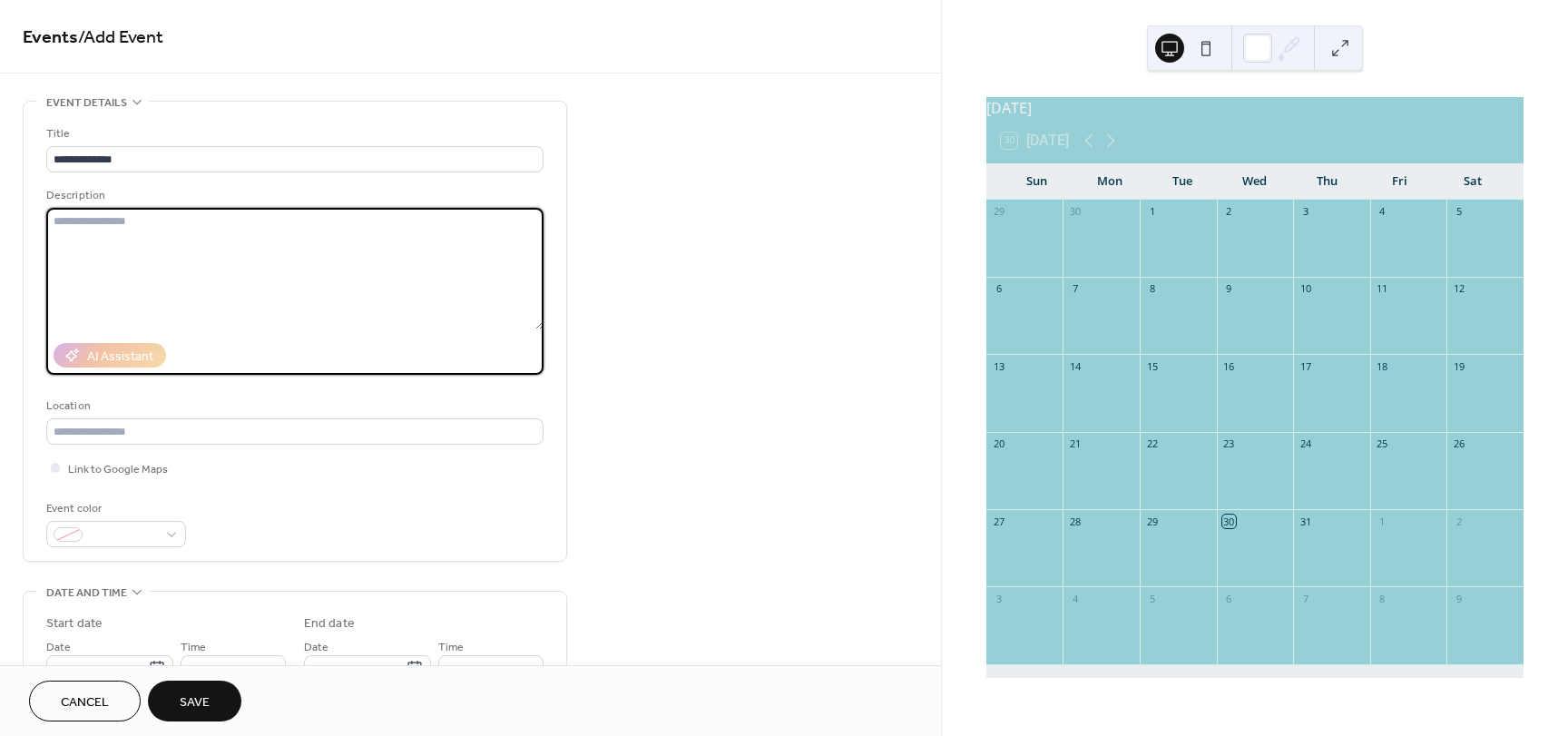 click at bounding box center [295, 269] 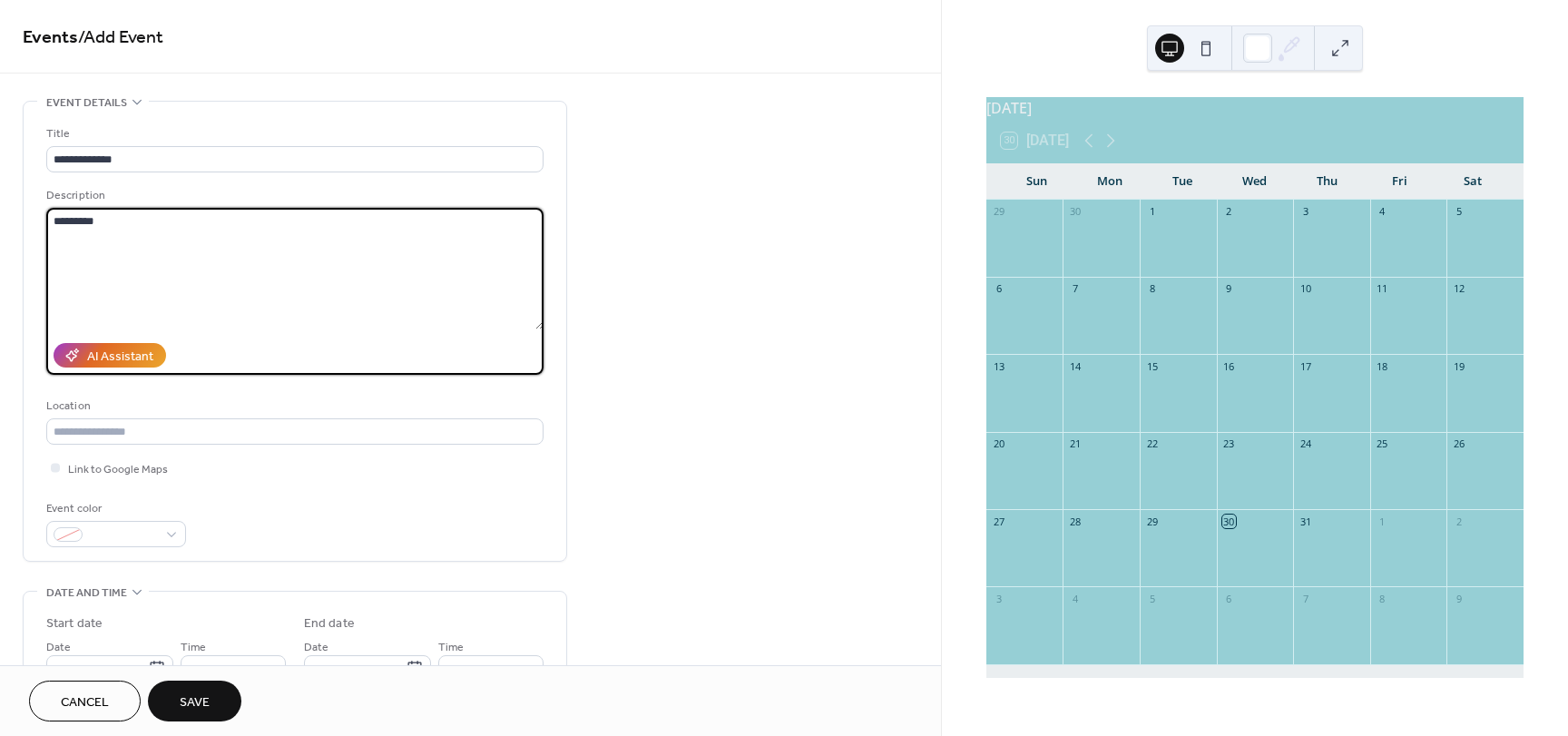 type on "*********" 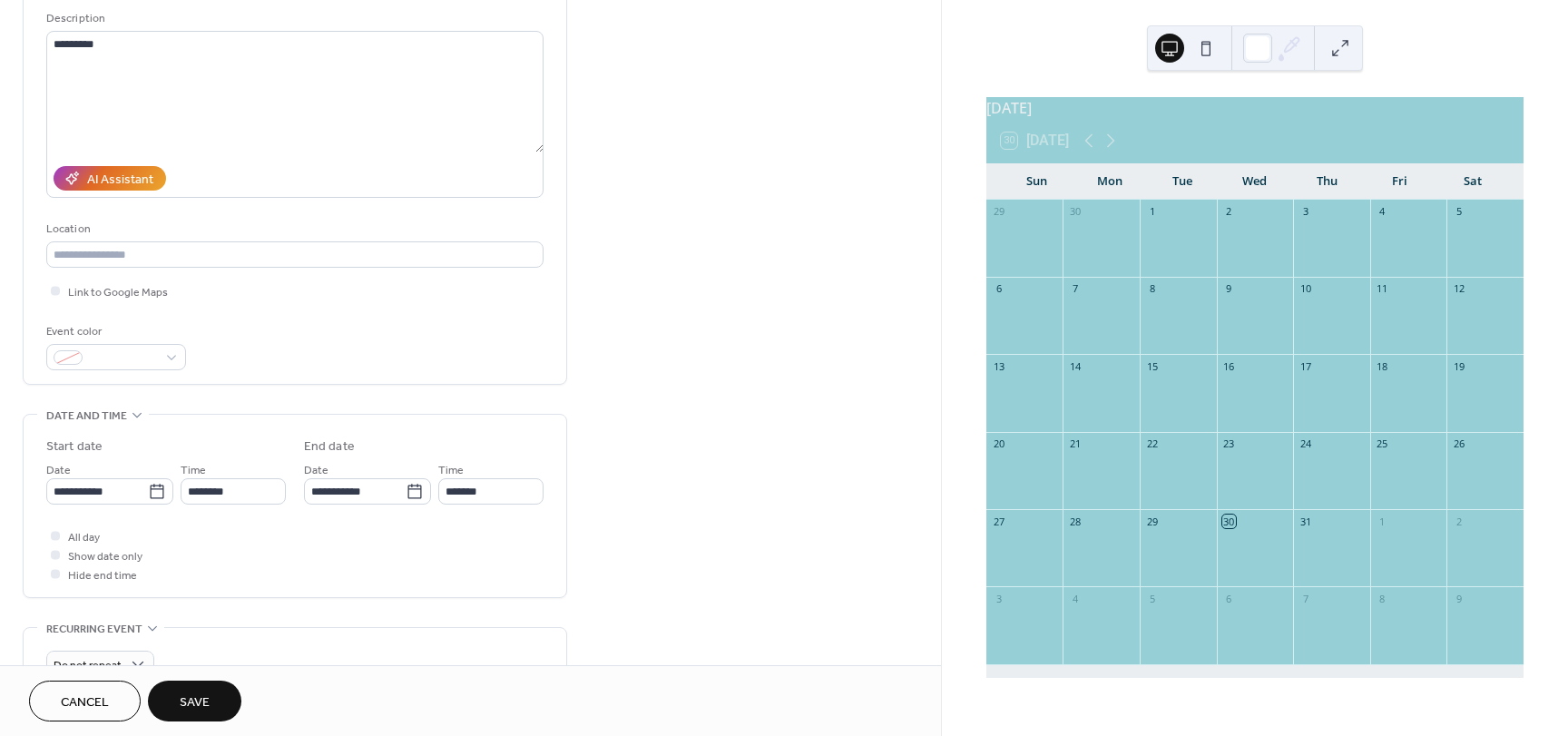 scroll, scrollTop: 182, scrollLeft: 0, axis: vertical 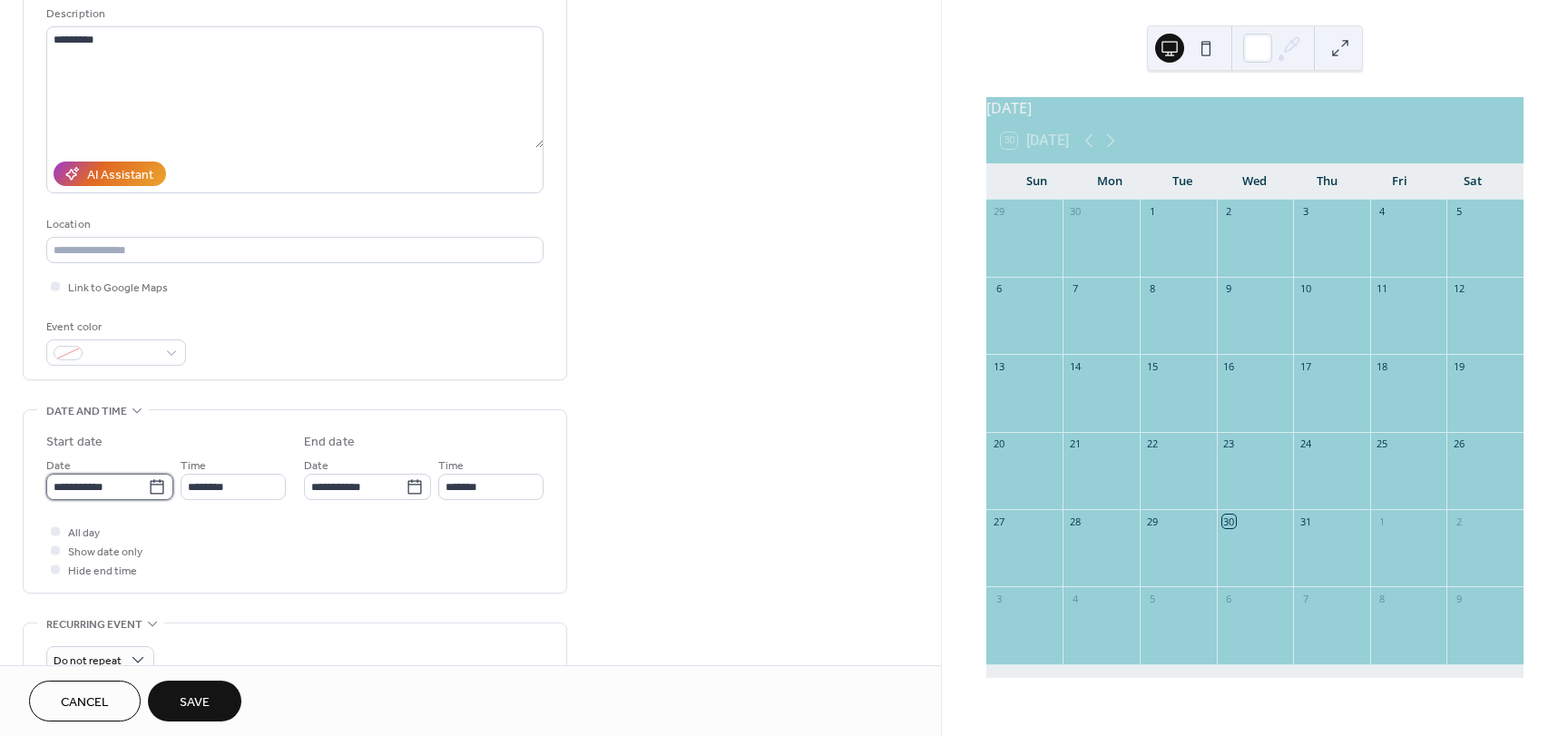 click on "**********" at bounding box center (97, 486) 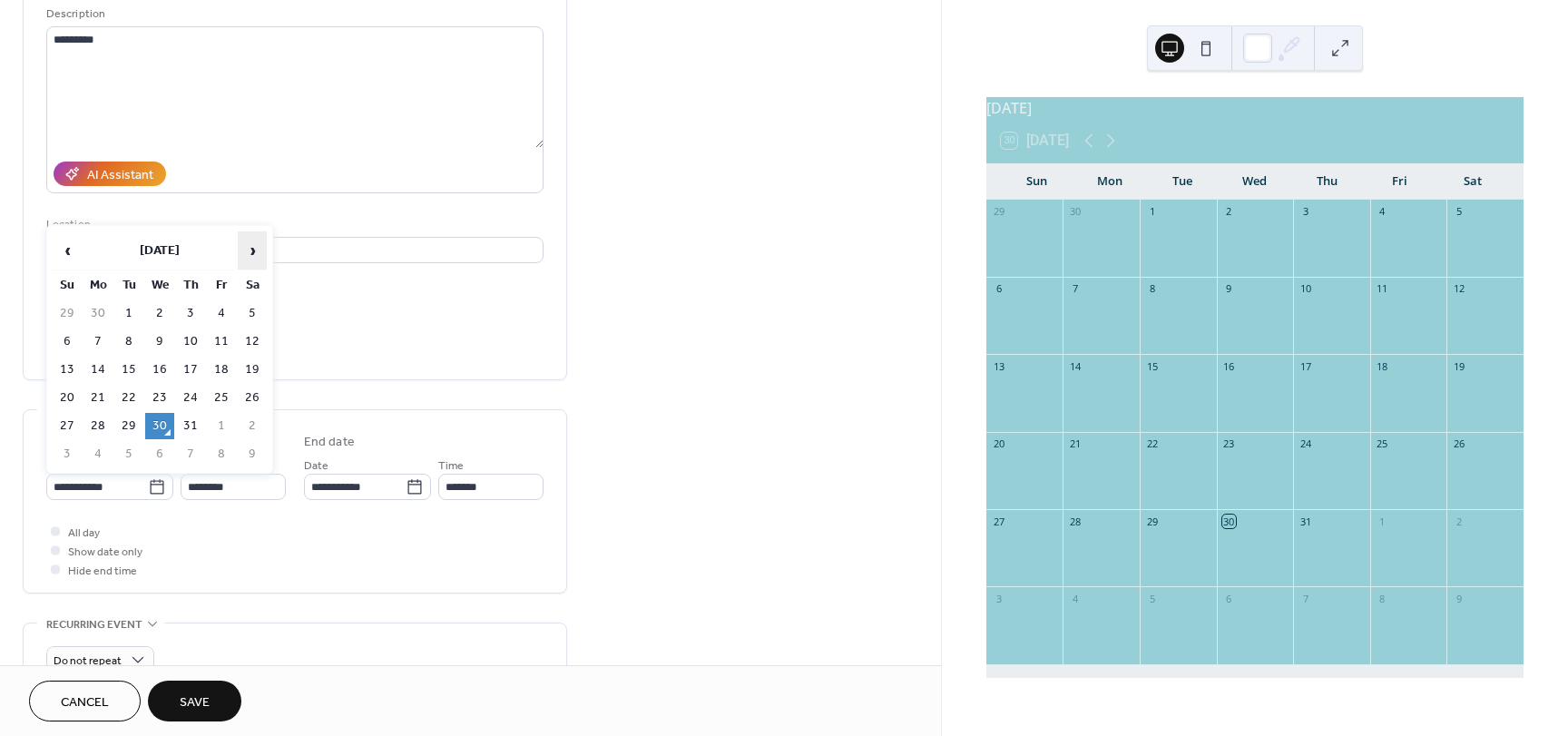 click on "›" at bounding box center (252, 250) 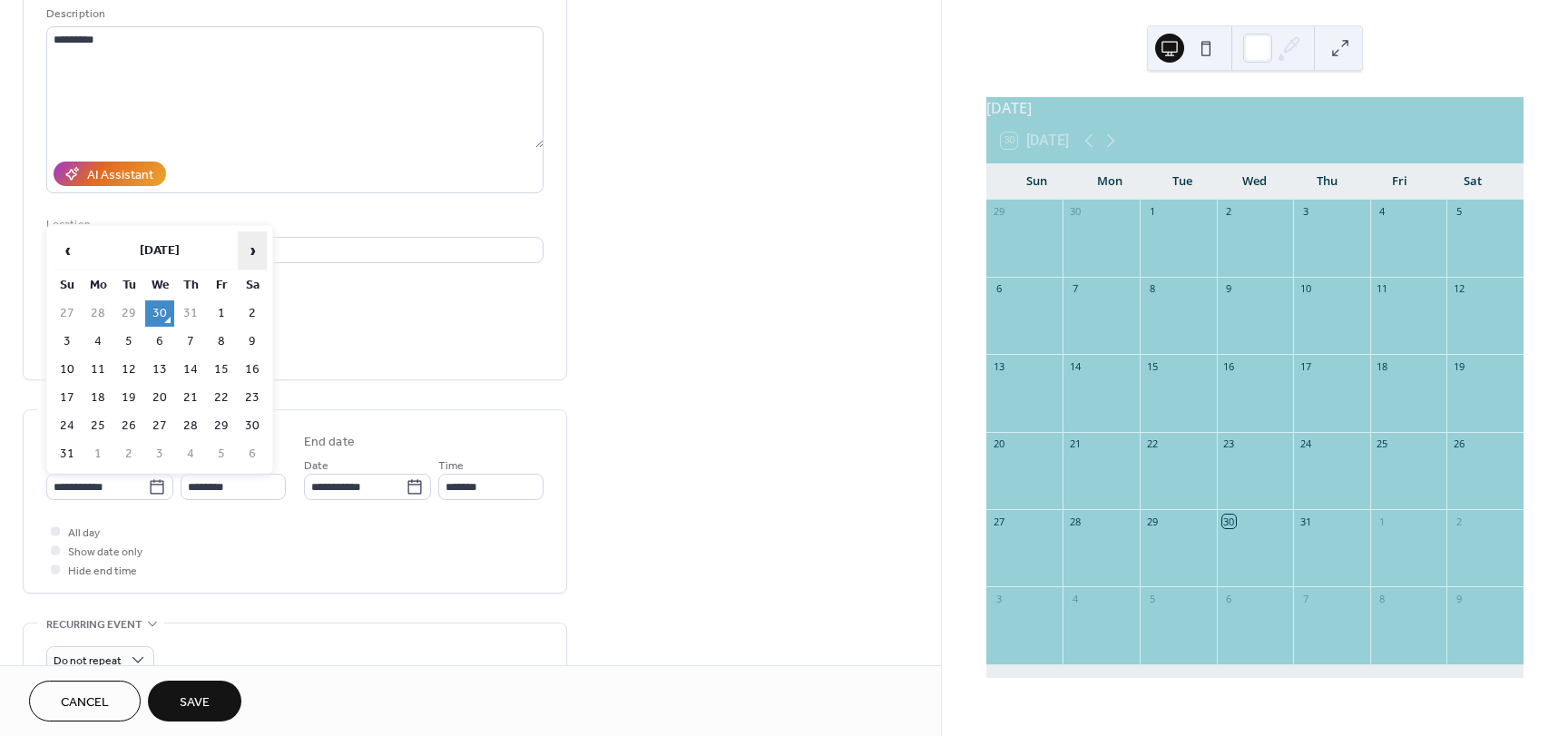 click on "›" at bounding box center [252, 250] 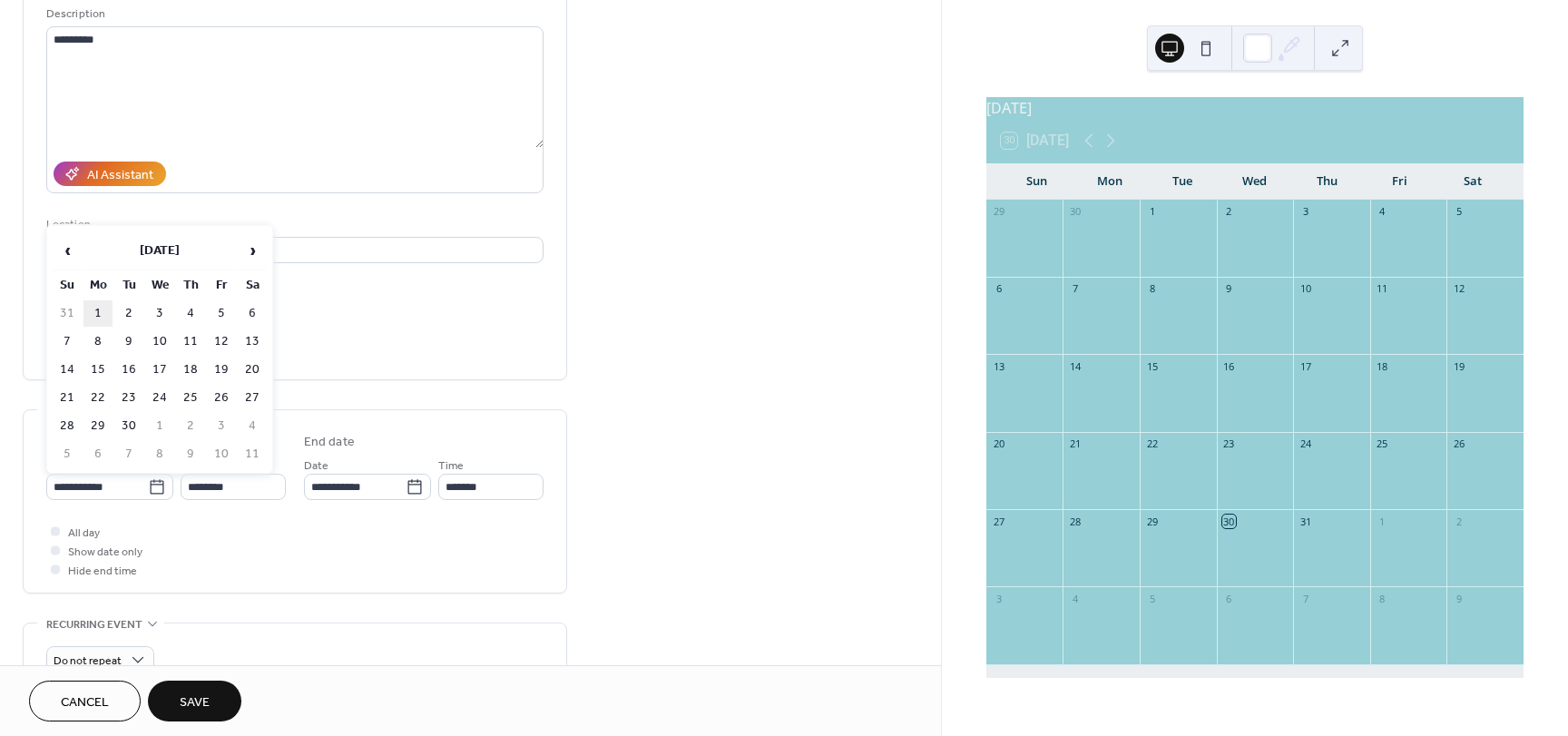 click on "1" at bounding box center (98, 313) 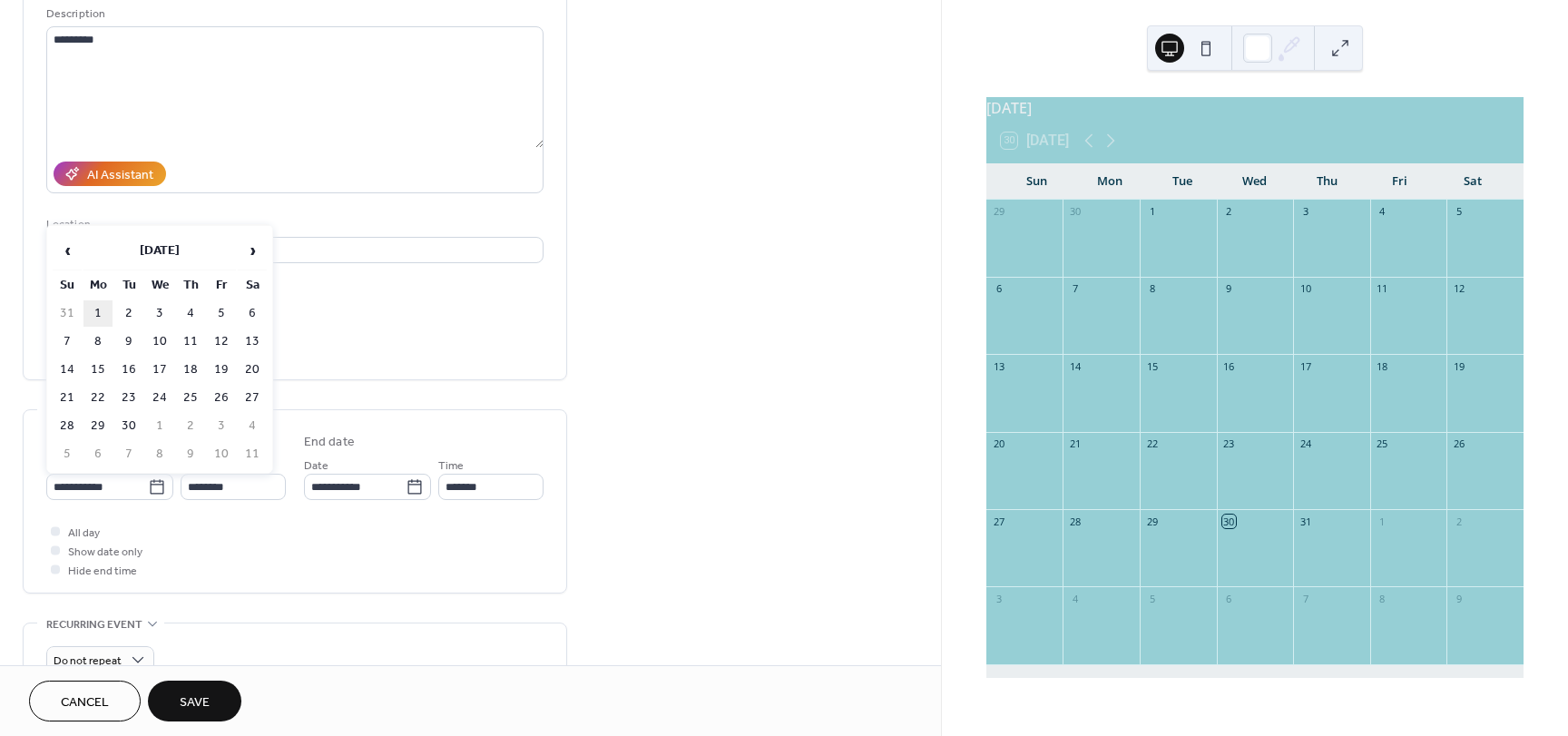 type on "**********" 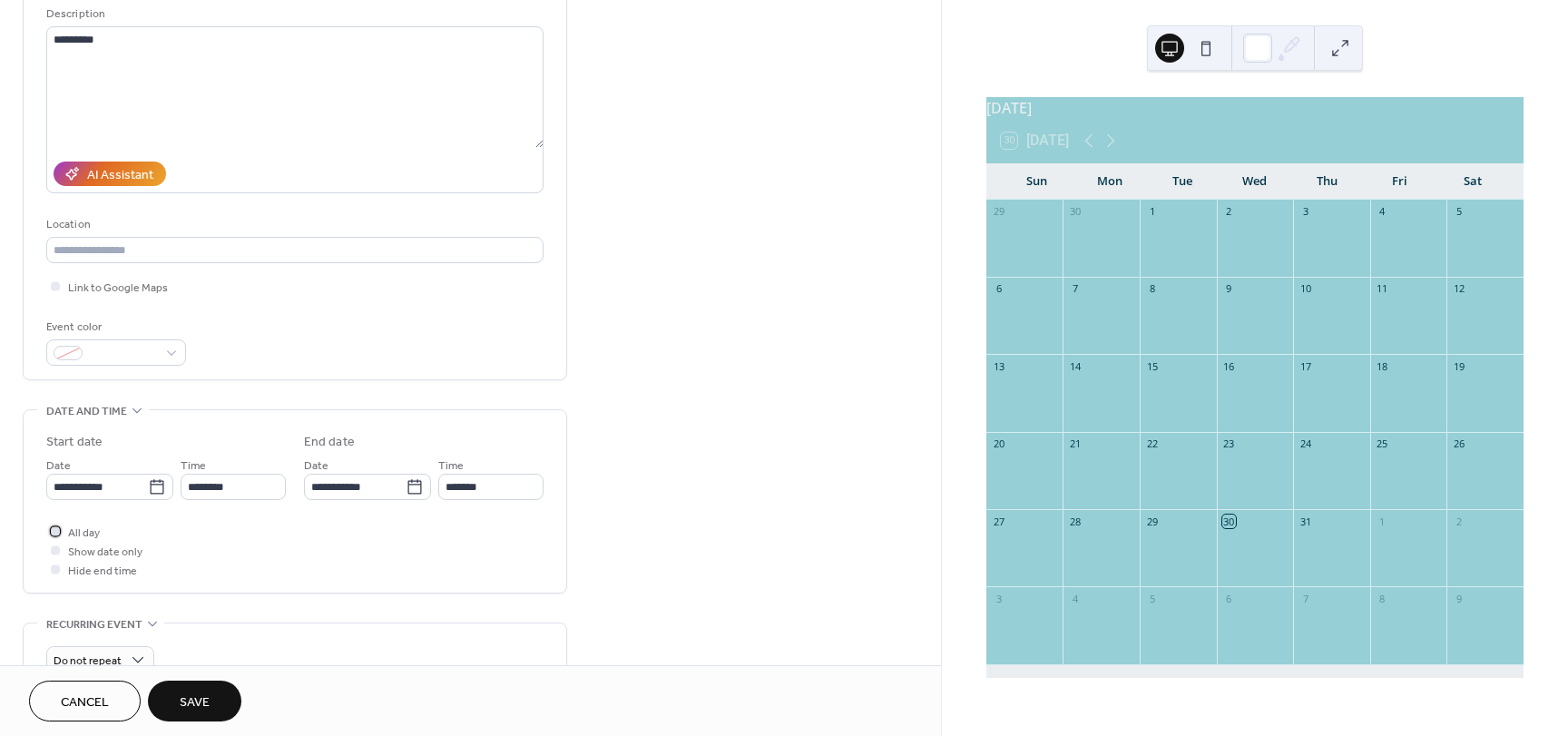 click on "All day" at bounding box center [73, 531] 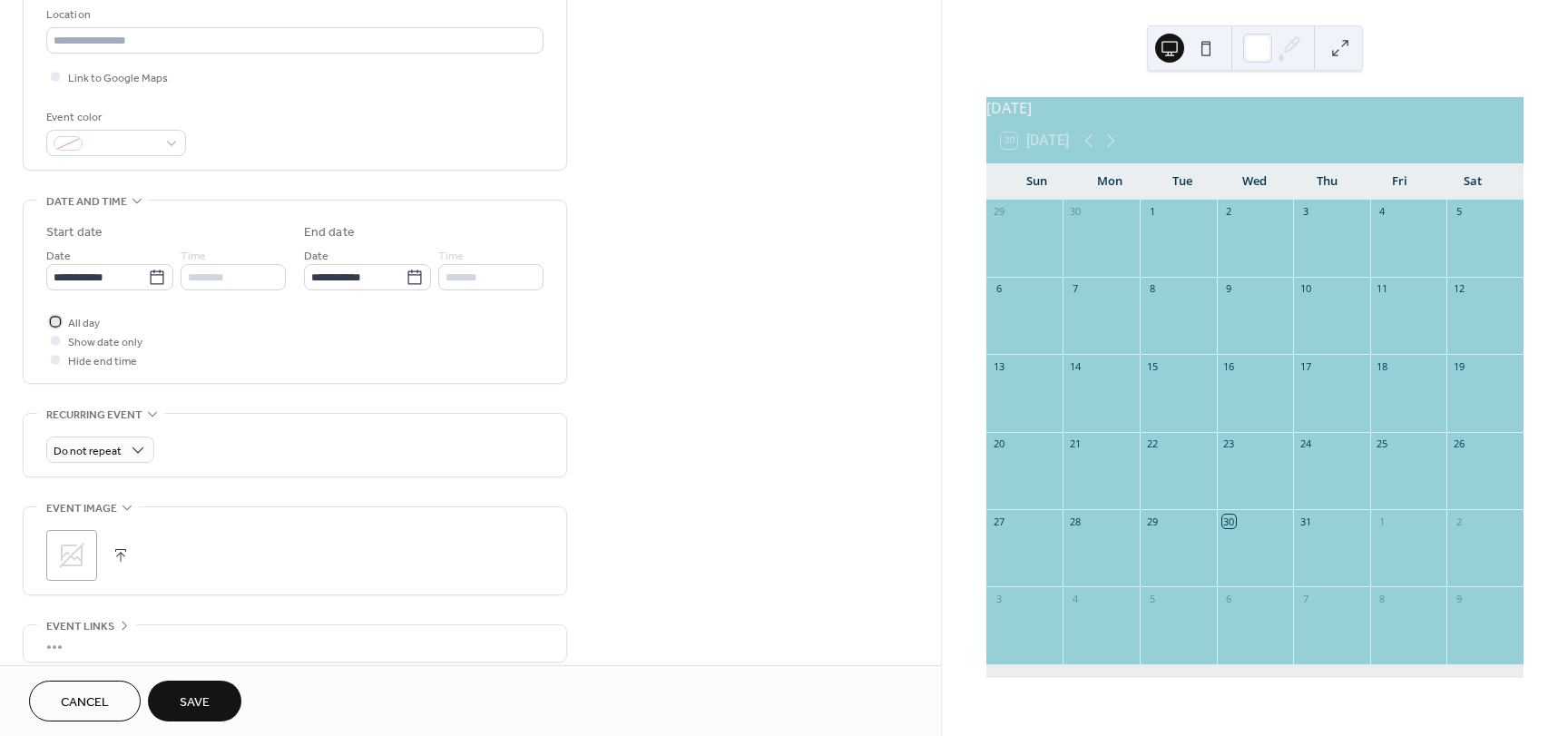 scroll, scrollTop: 454, scrollLeft: 0, axis: vertical 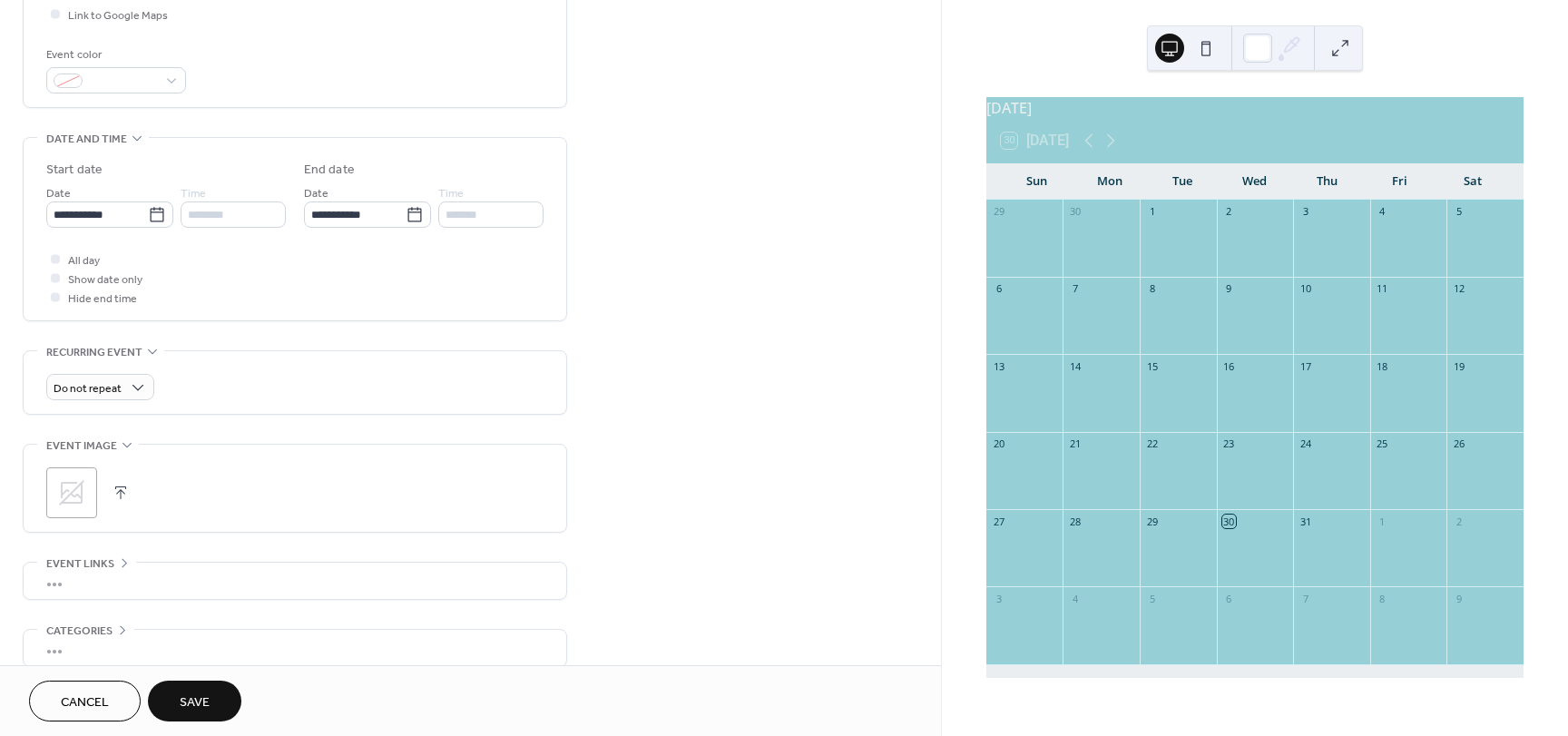 click on "Save" at bounding box center [194, 702] 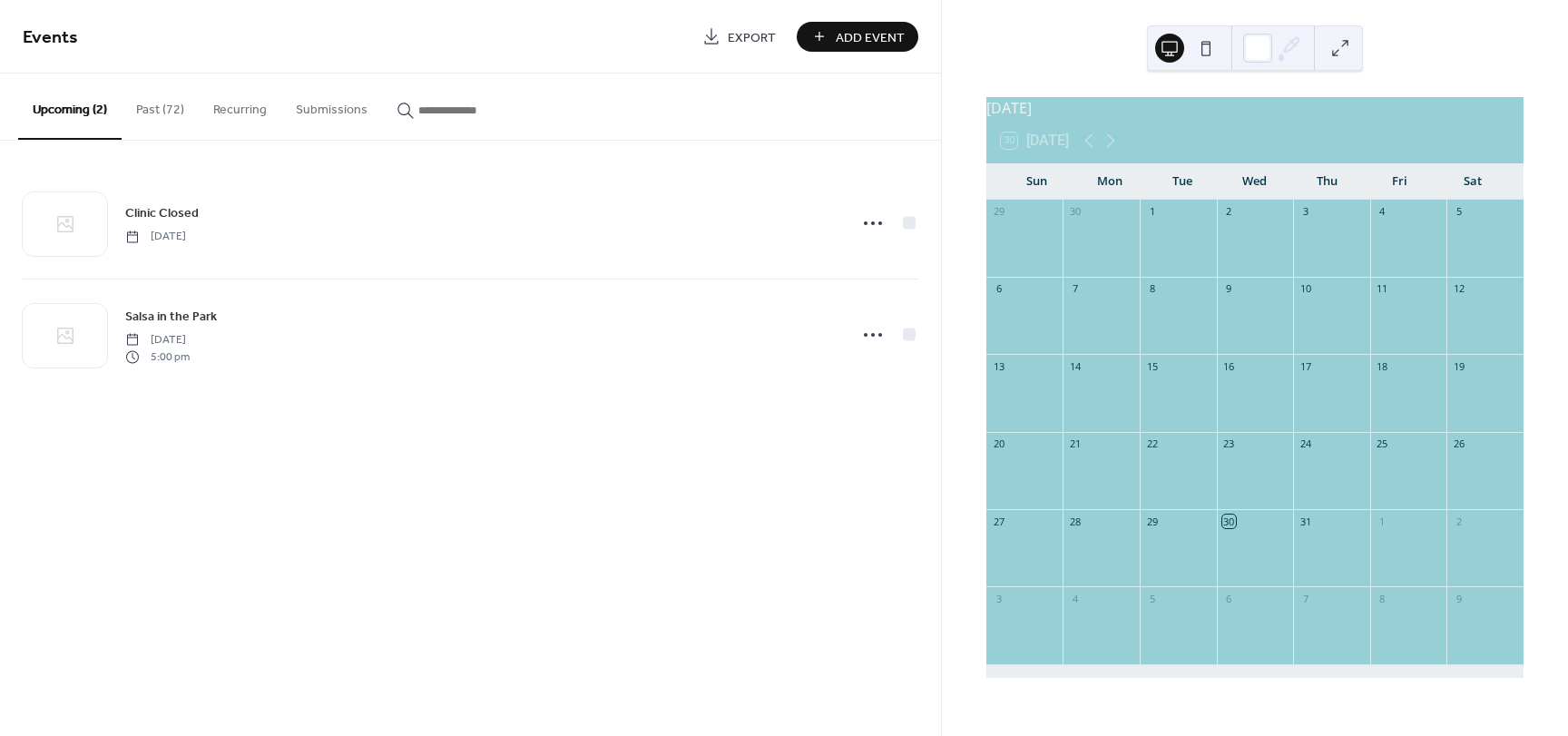click on "Add Event" at bounding box center (870, 37) 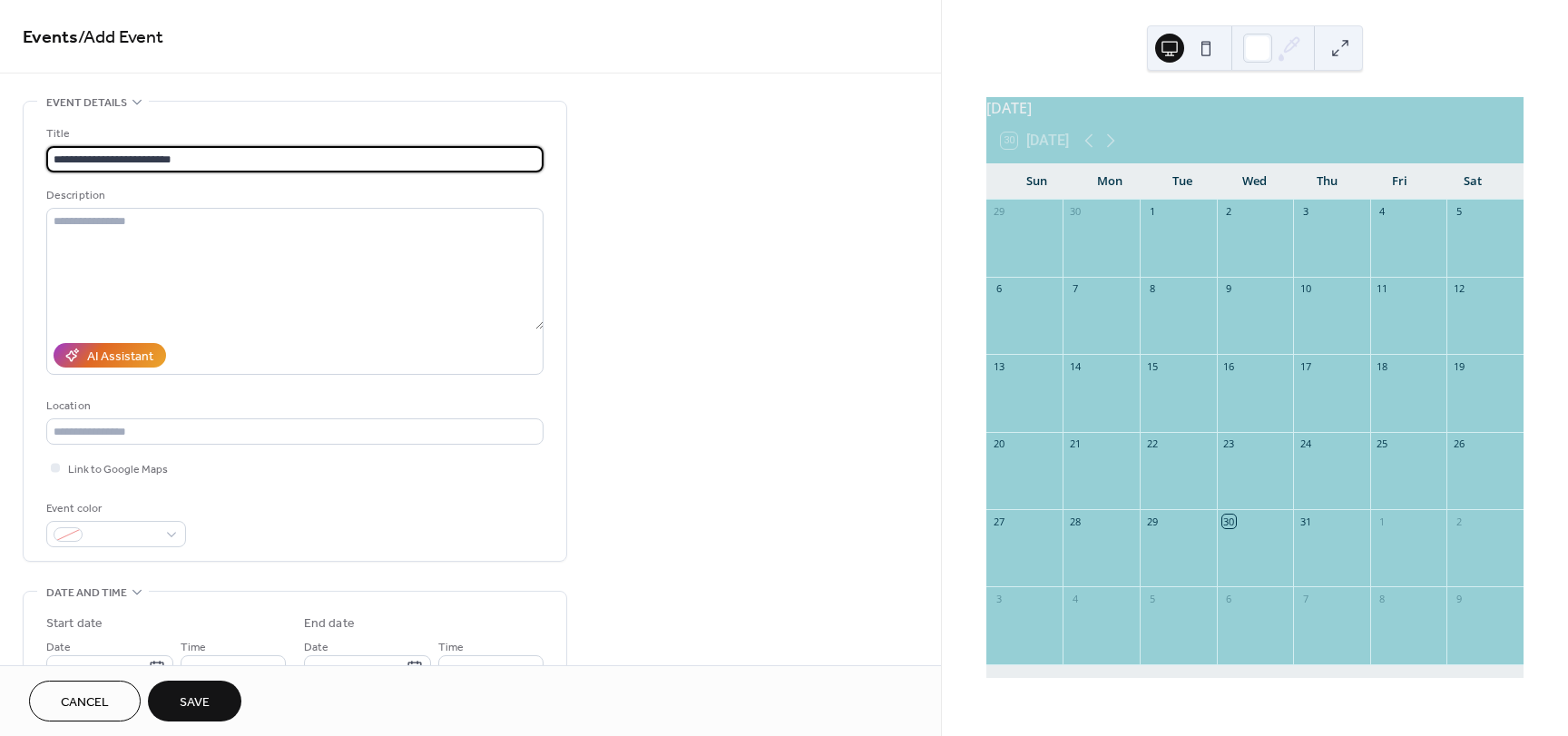type on "**********" 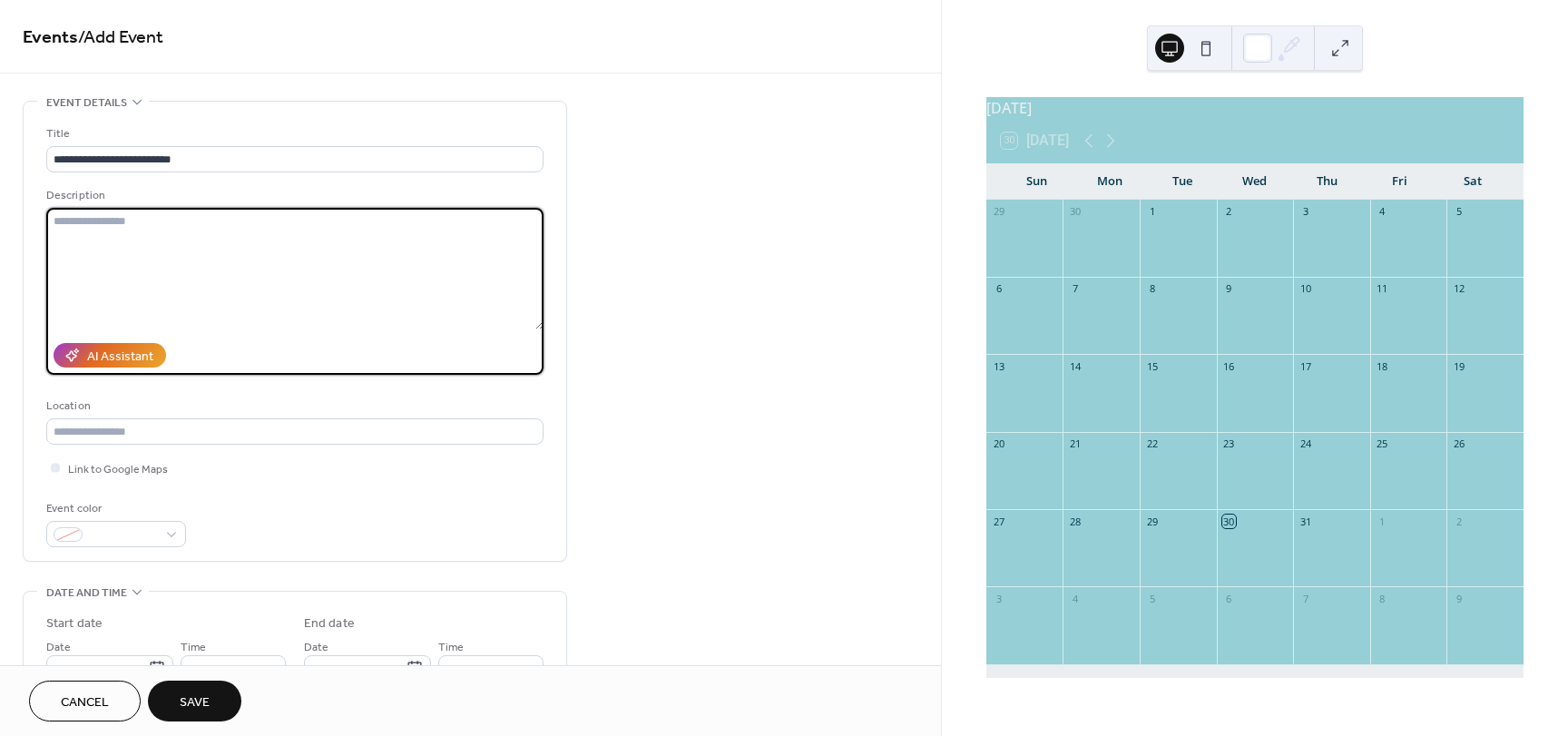 type 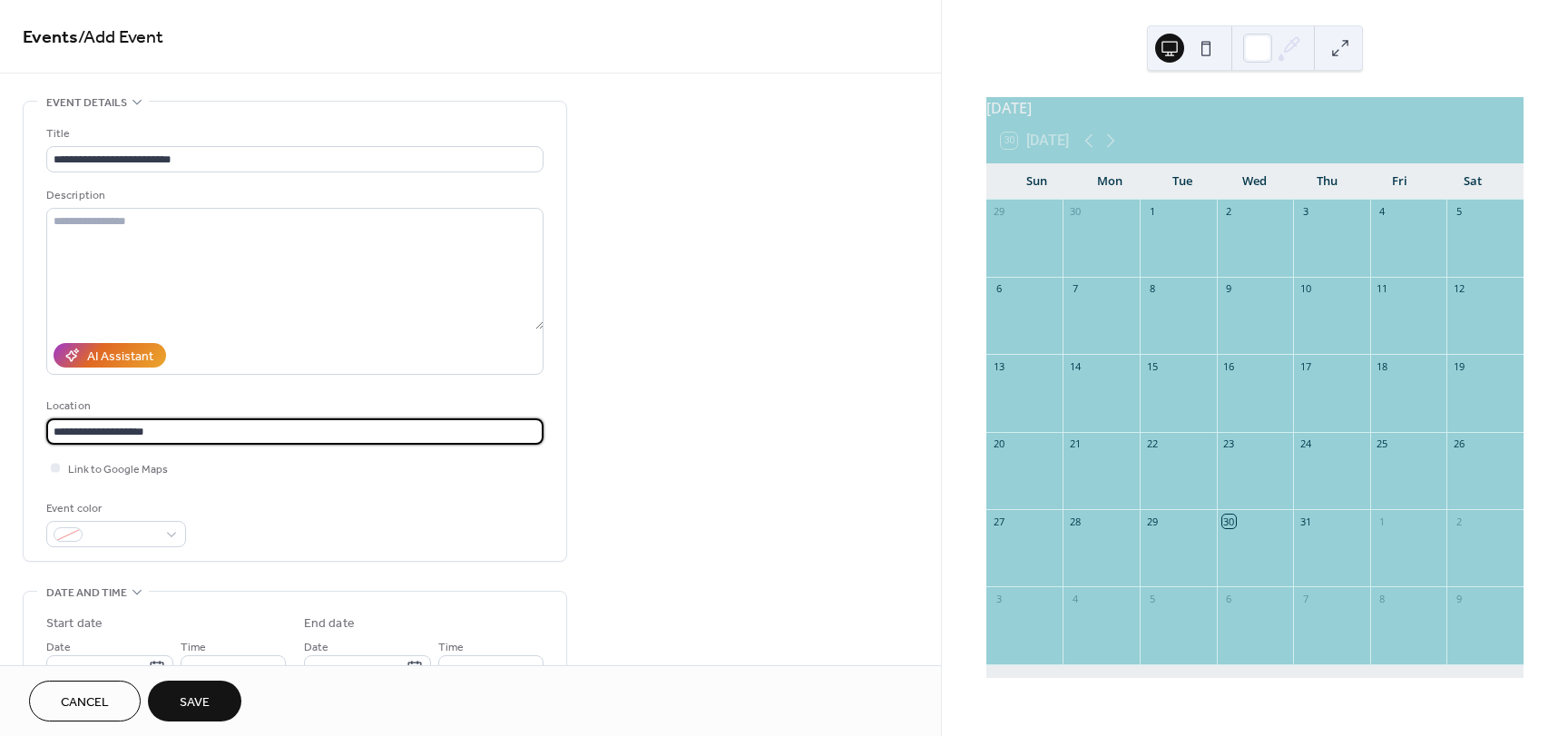 type on "**********" 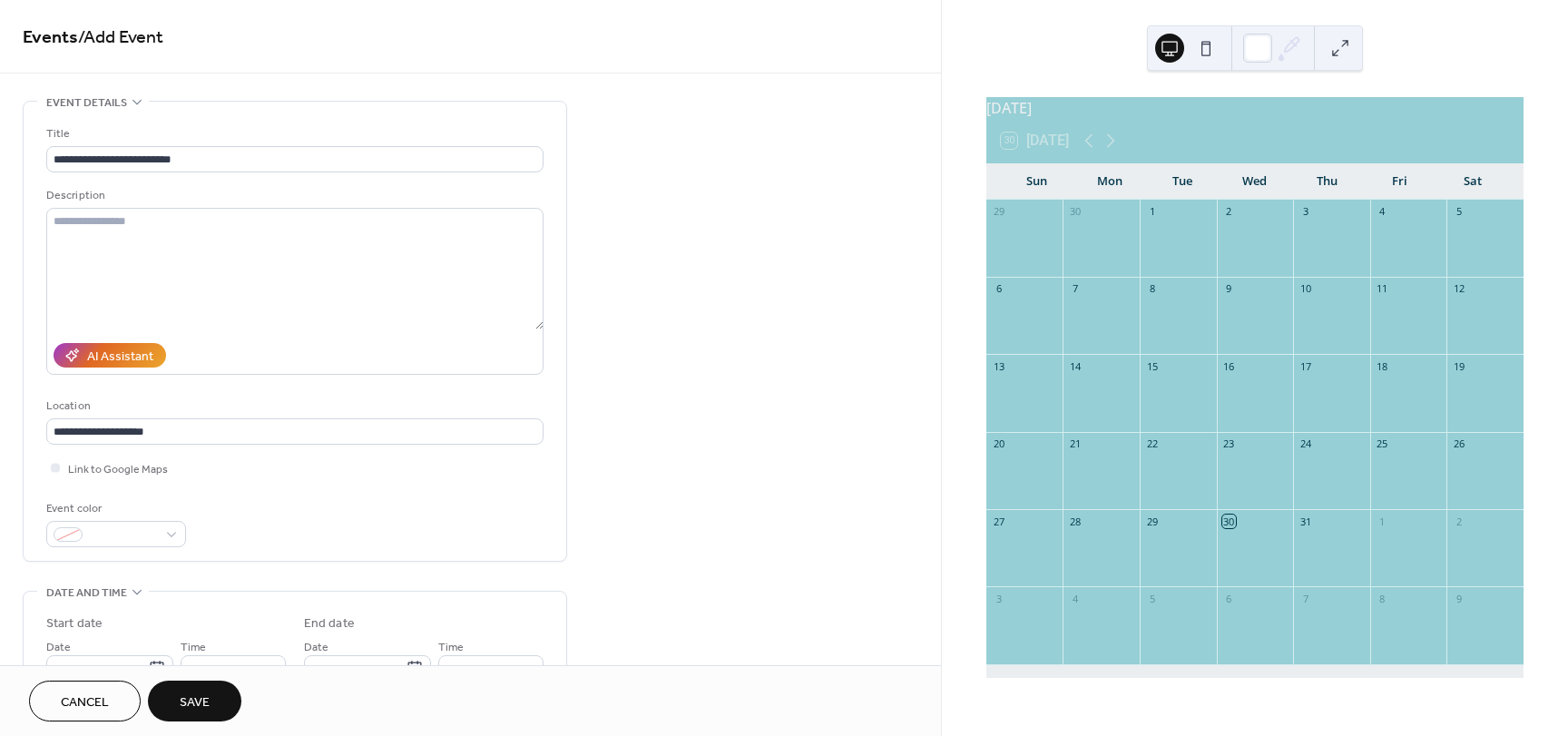 click on "**********" at bounding box center (470, 653) 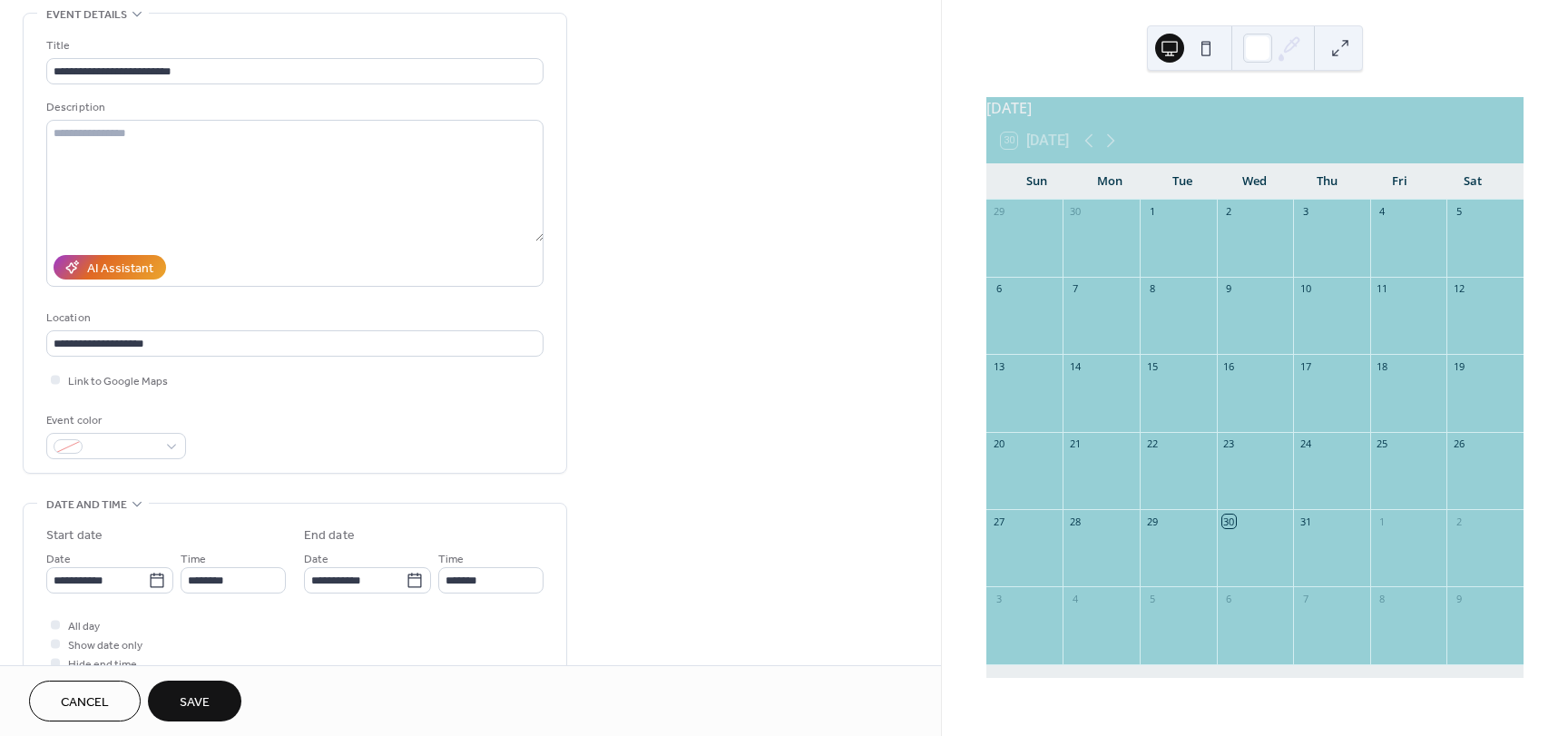 scroll, scrollTop: 91, scrollLeft: 0, axis: vertical 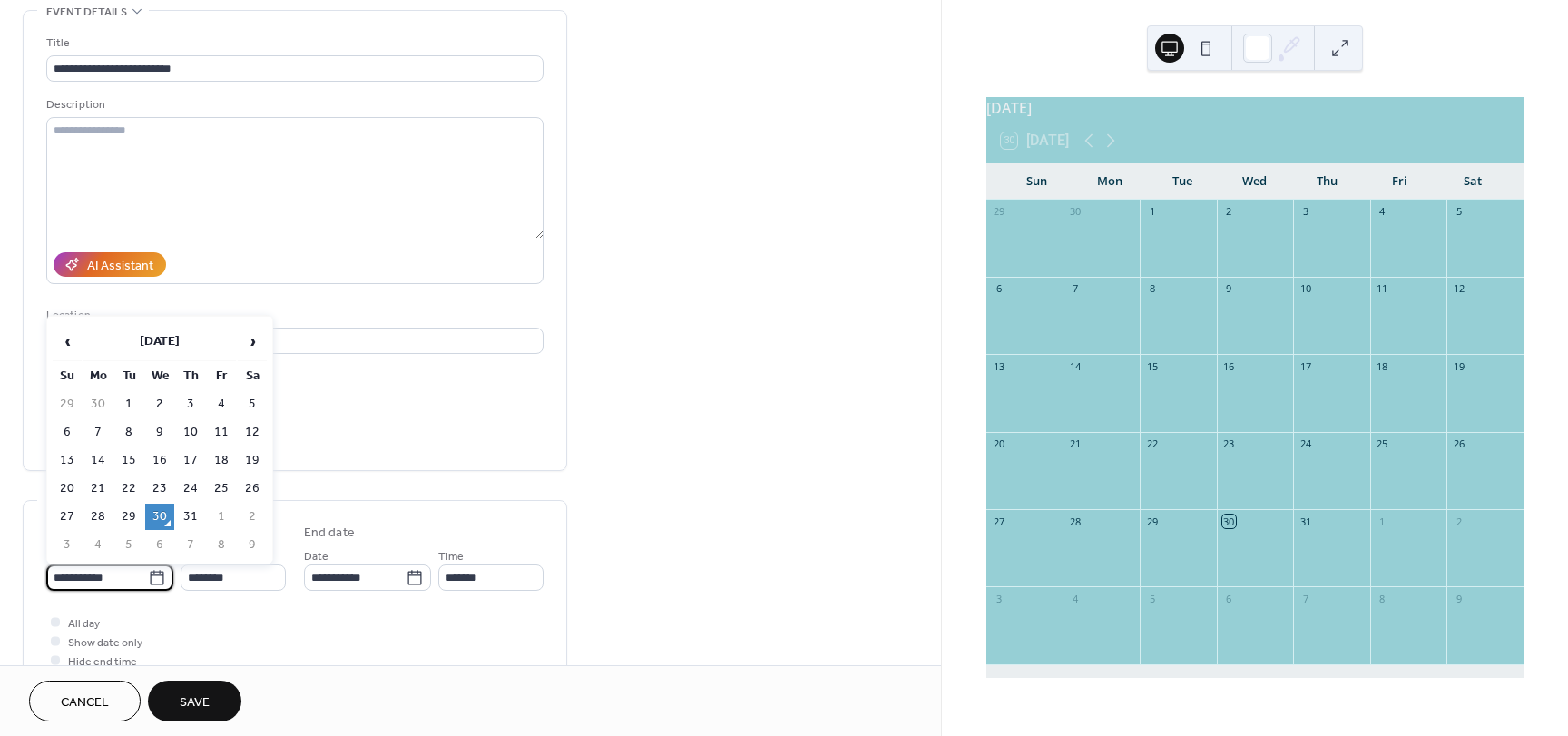 click on "**********" at bounding box center (97, 577) 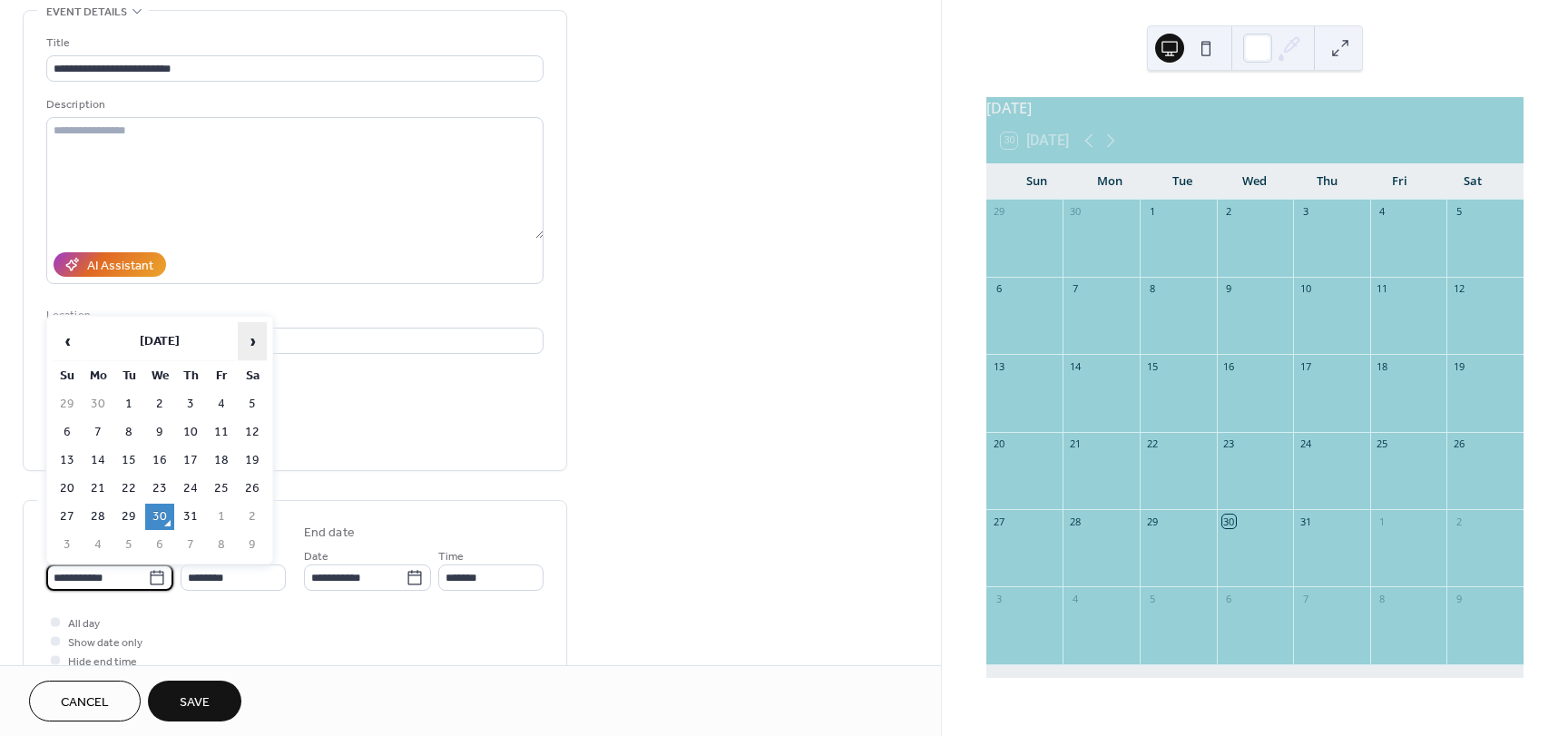 click on "›" at bounding box center (252, 341) 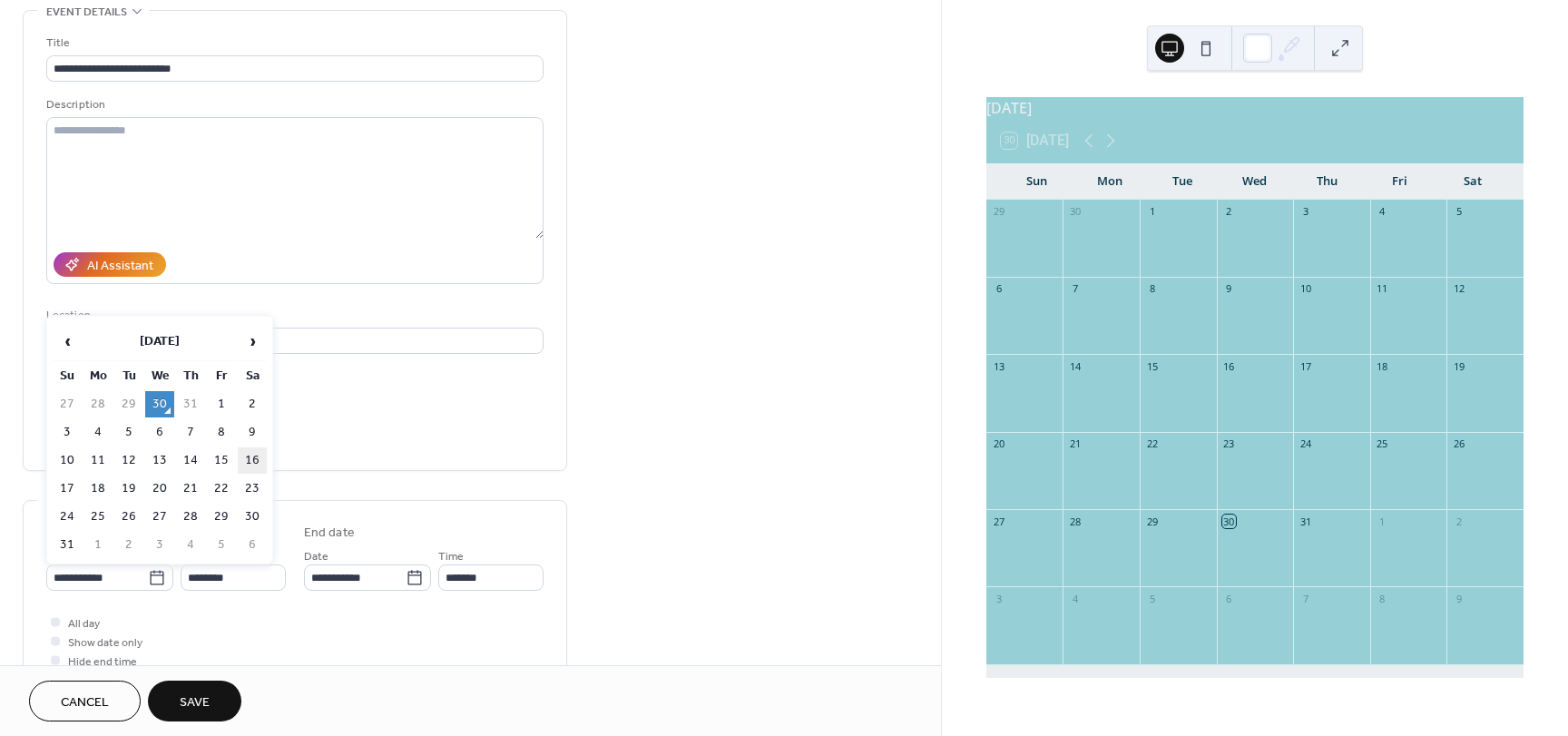 click on "16" at bounding box center [252, 460] 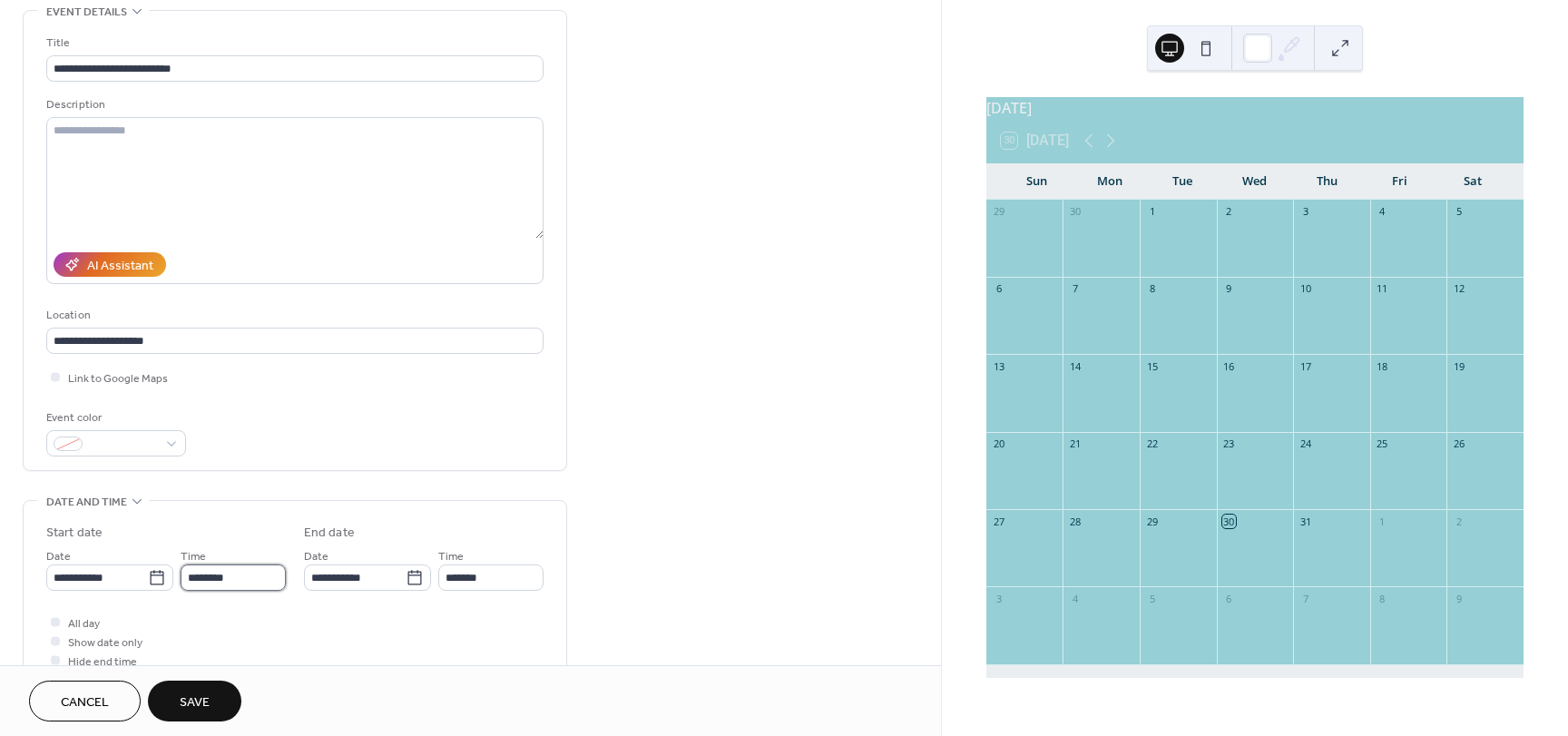 click on "********" at bounding box center [233, 577] 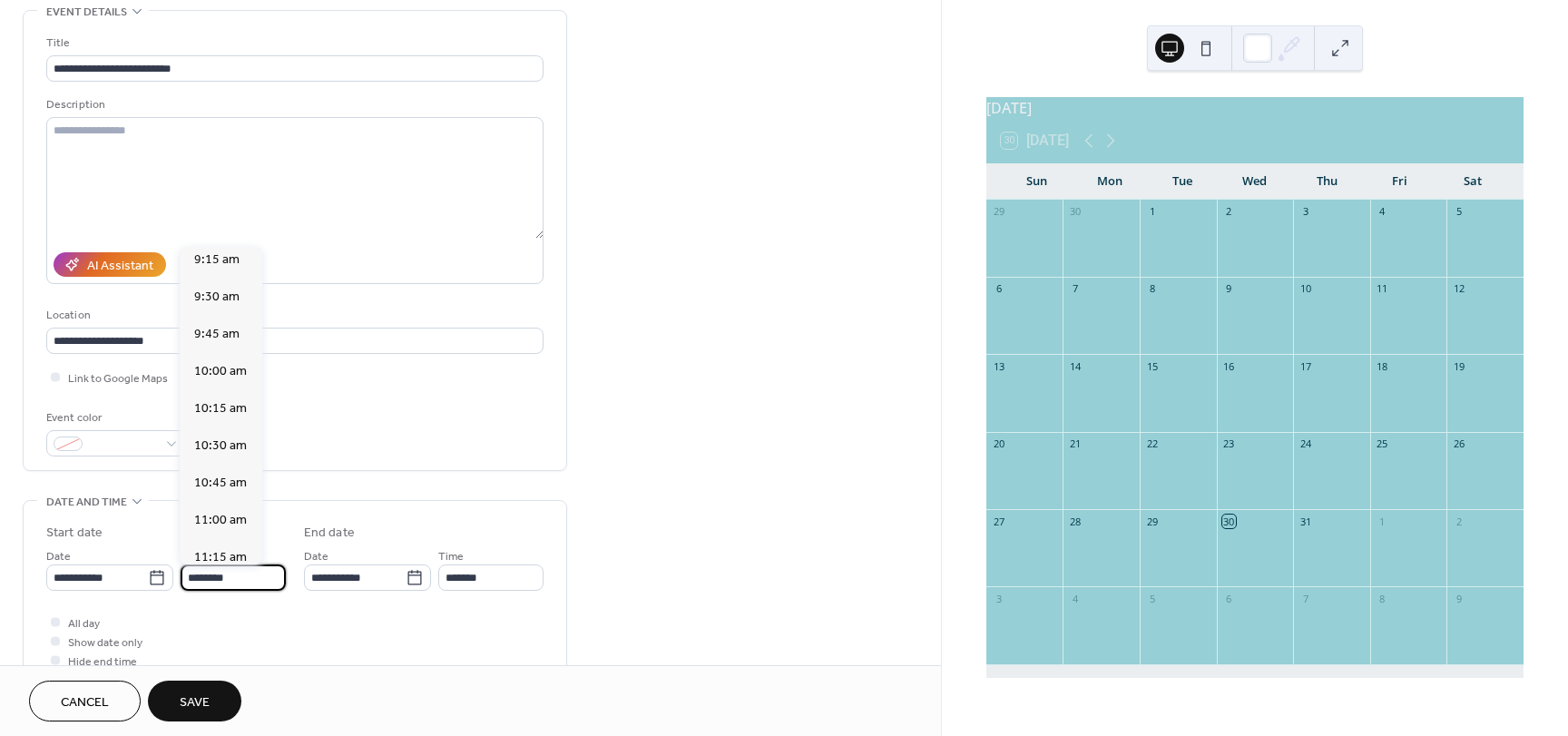 scroll, scrollTop: 1332, scrollLeft: 0, axis: vertical 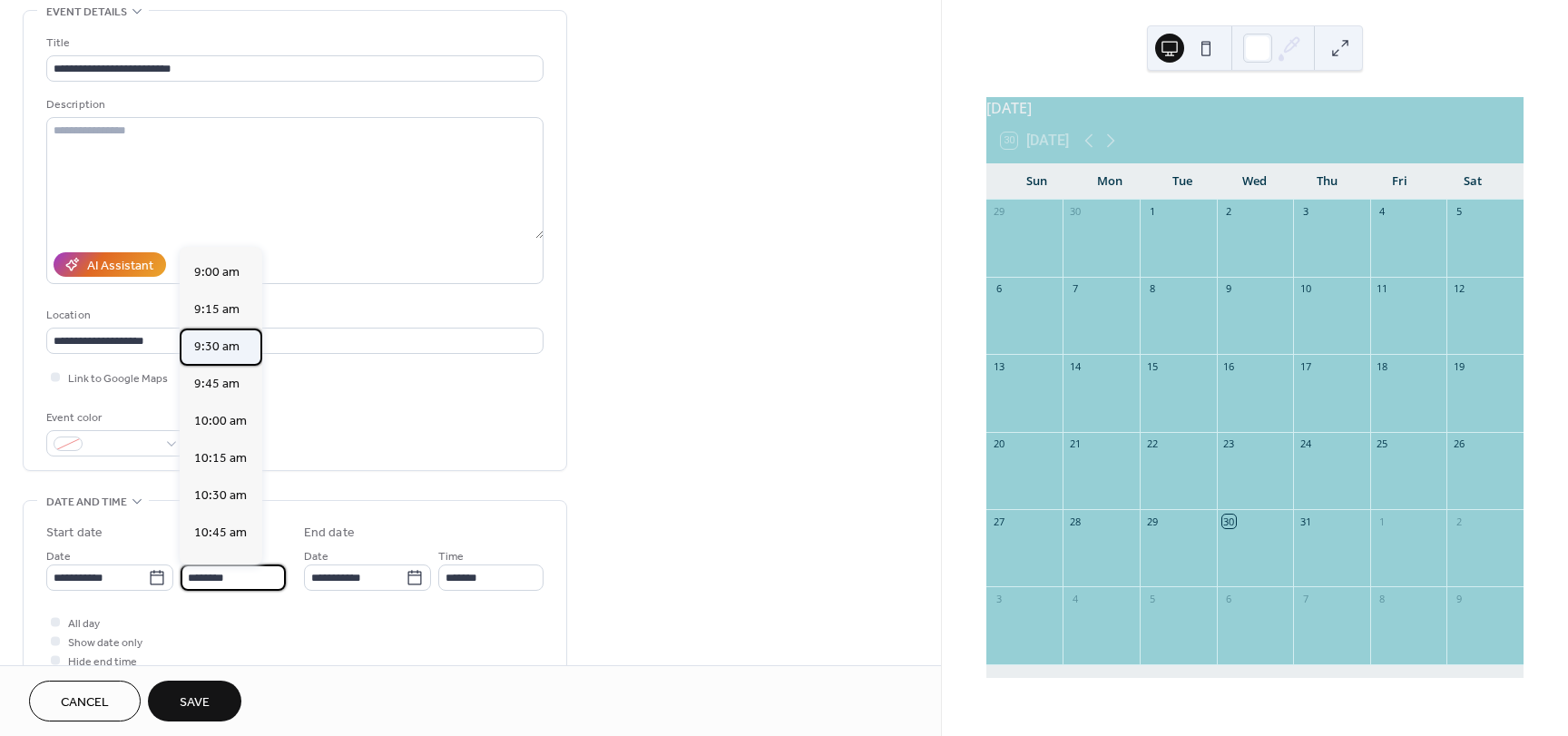 click on "9:30 am" at bounding box center (217, 347) 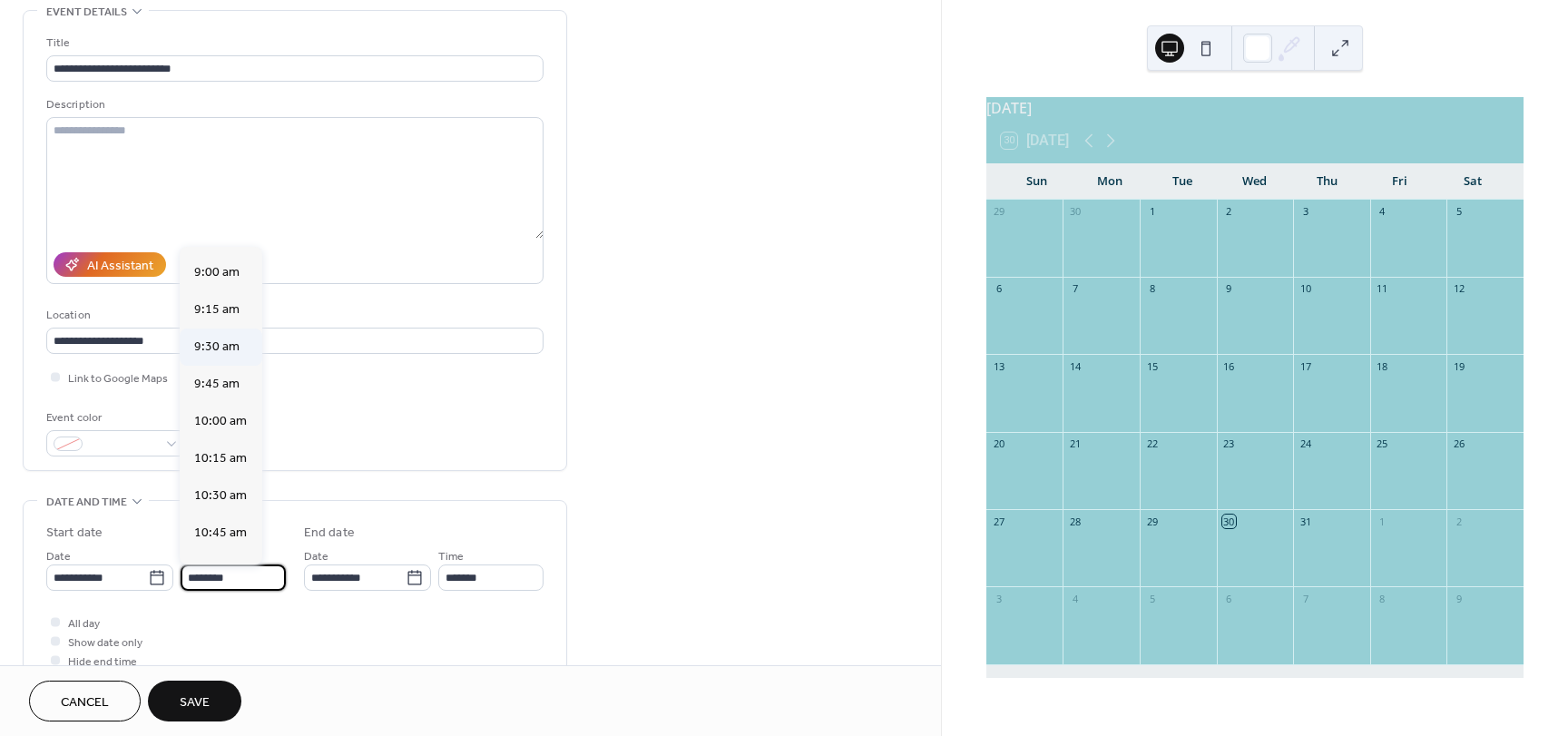 type on "*******" 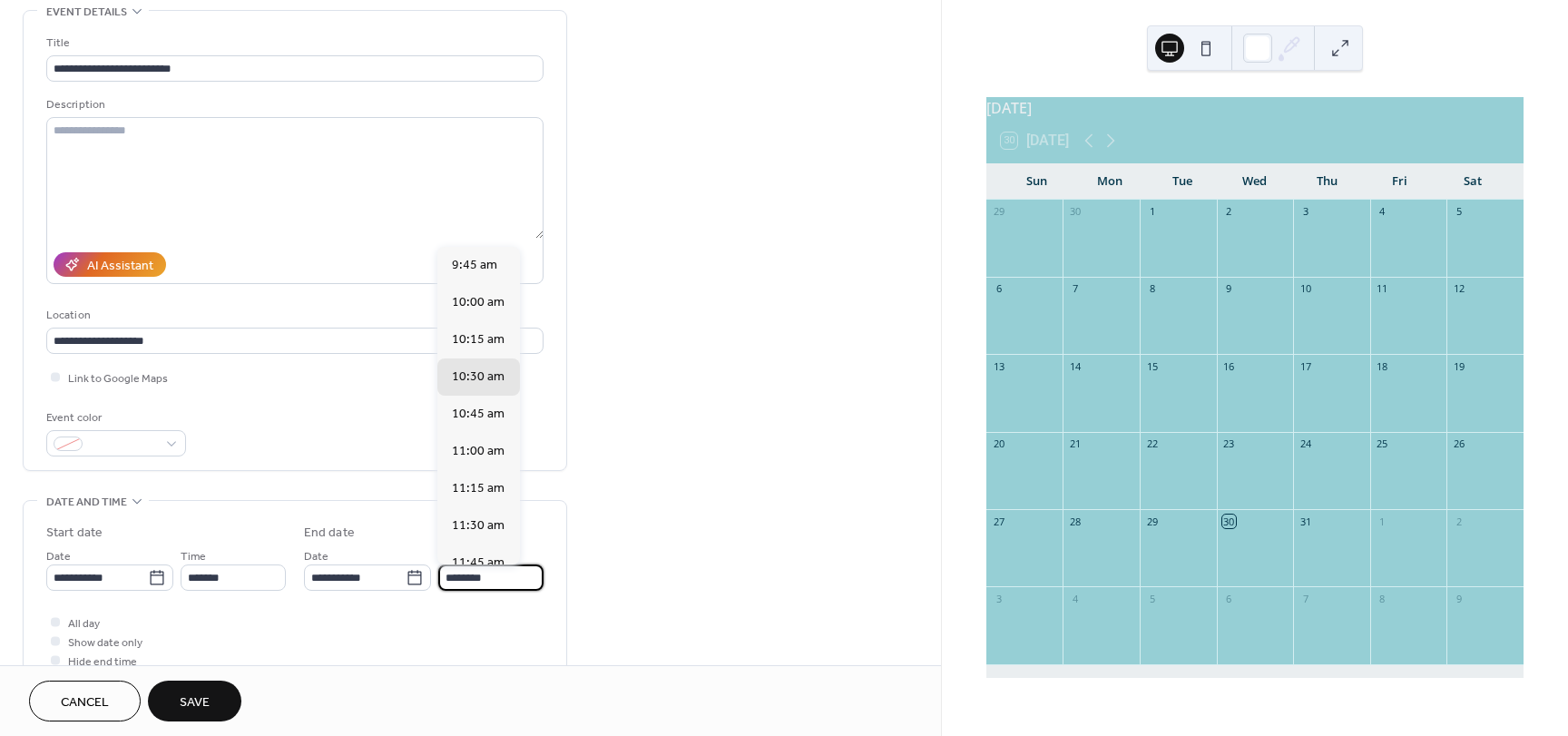 click on "********" at bounding box center [491, 577] 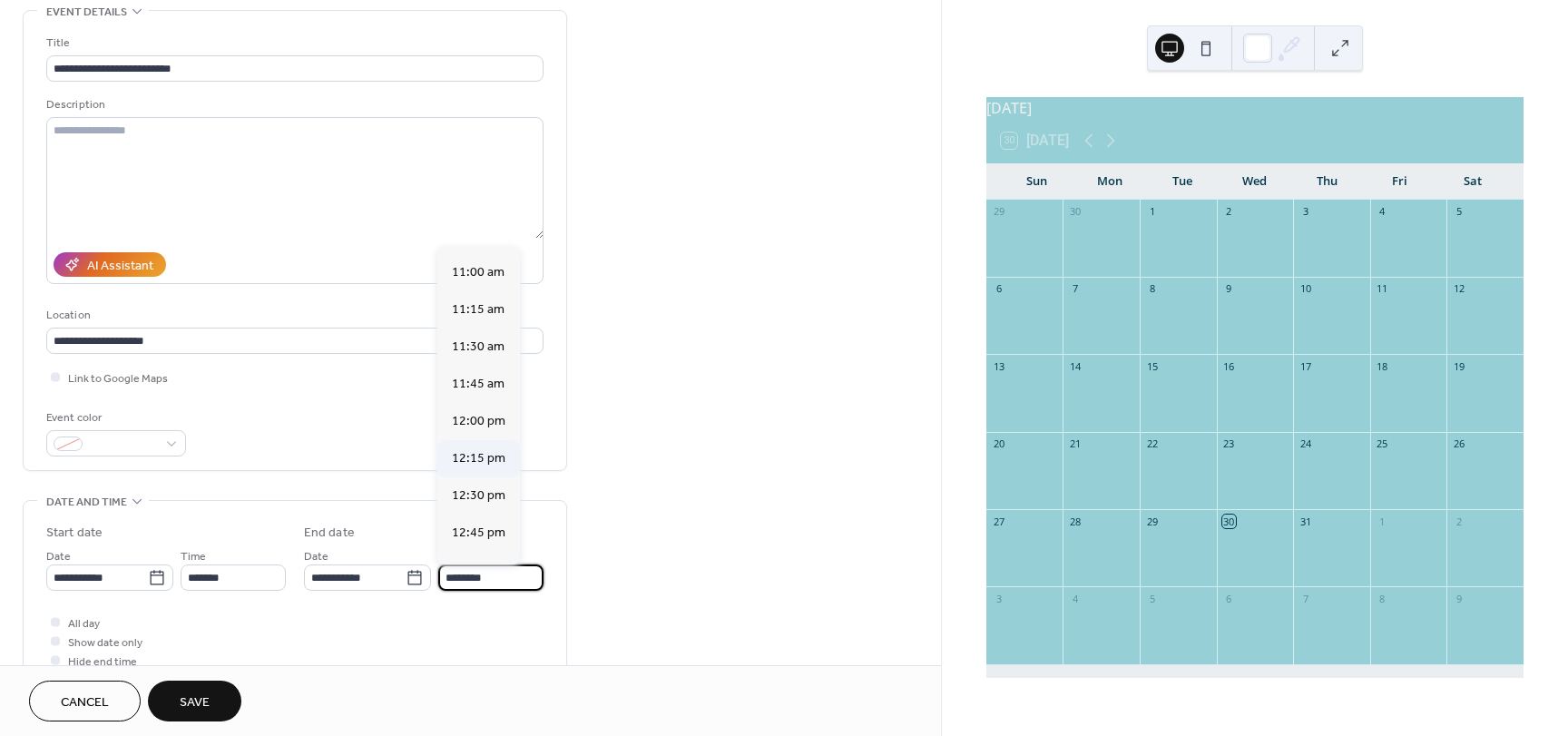 scroll, scrollTop: 182, scrollLeft: 0, axis: vertical 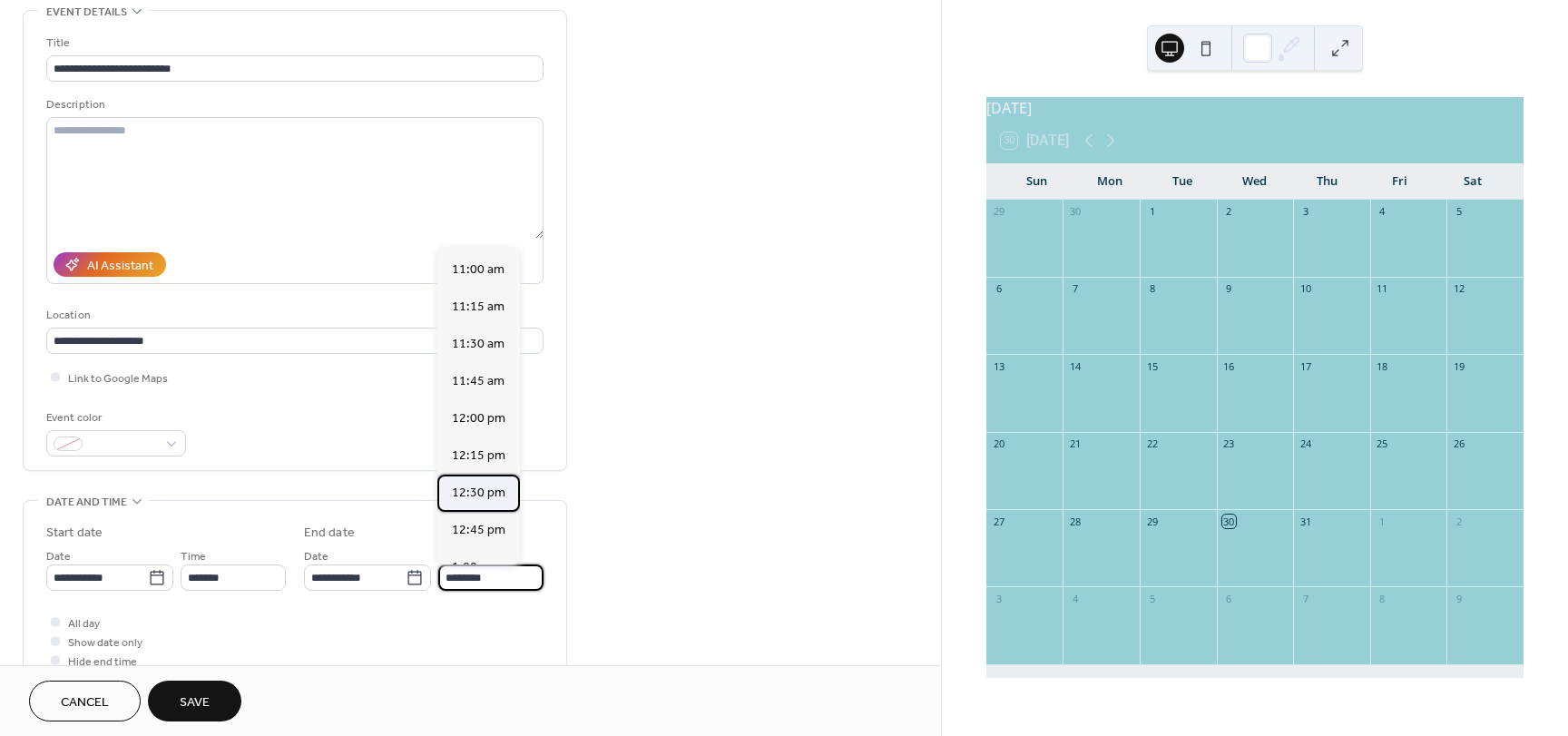 click on "12:30 pm" at bounding box center (478, 493) 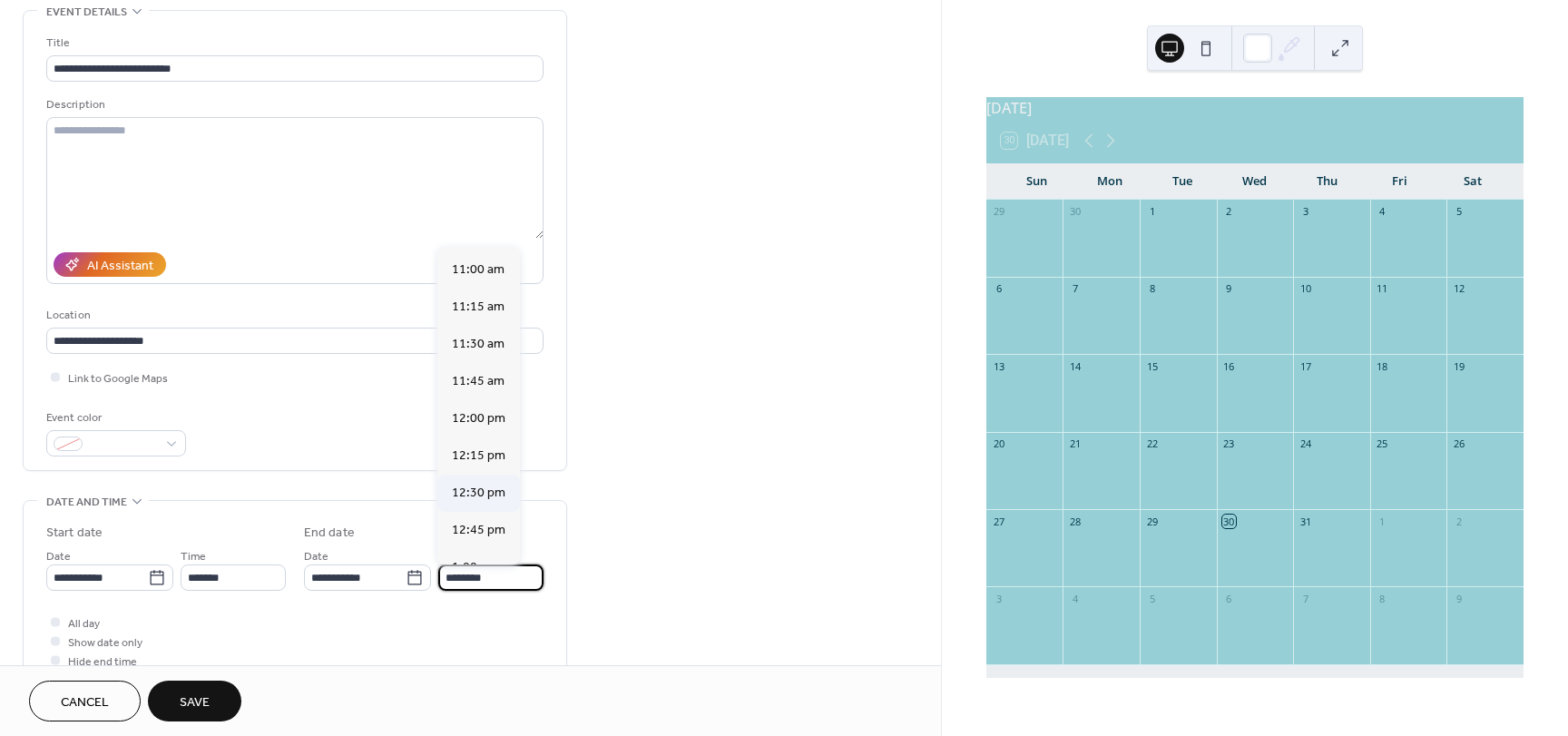type on "********" 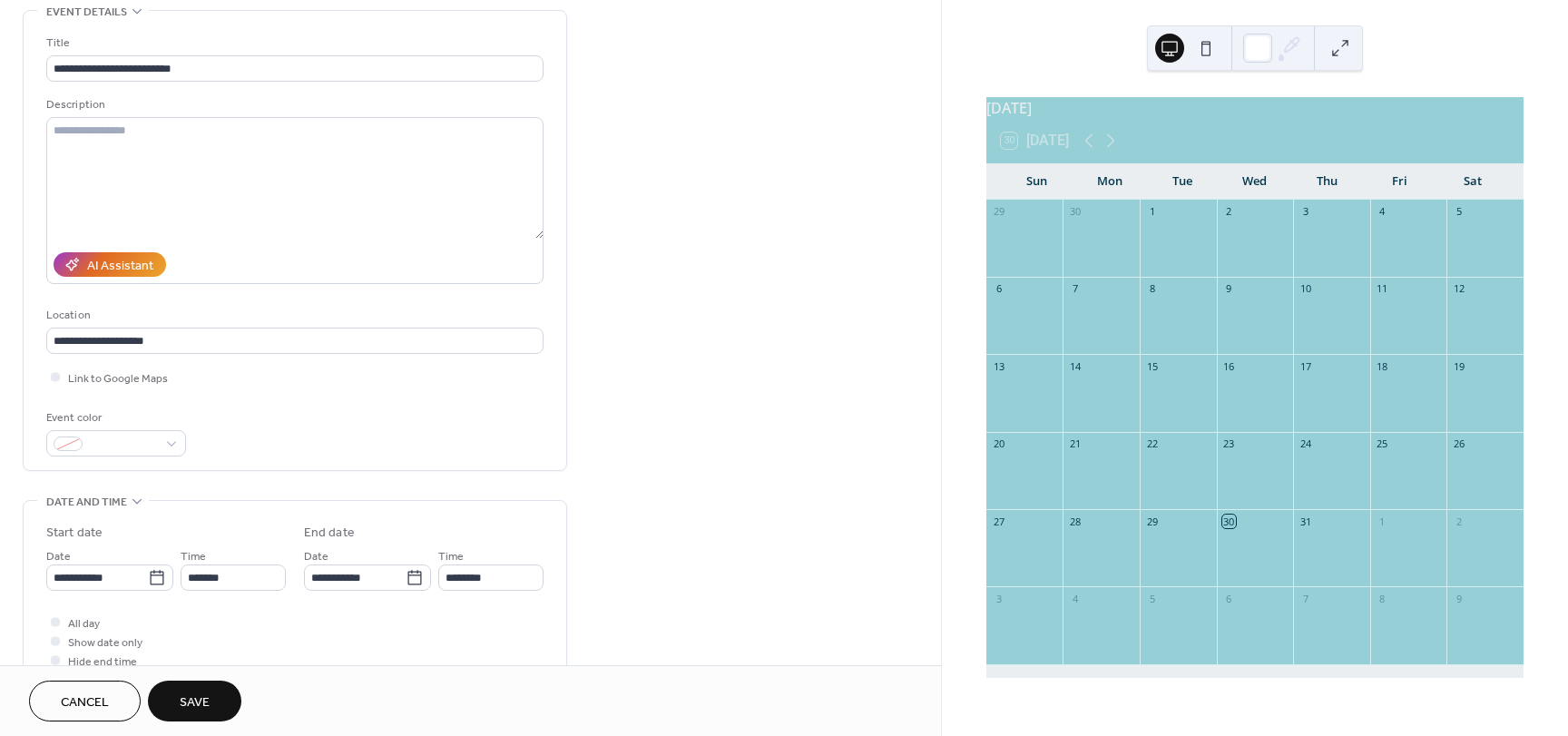 click on "Save" at bounding box center [194, 702] 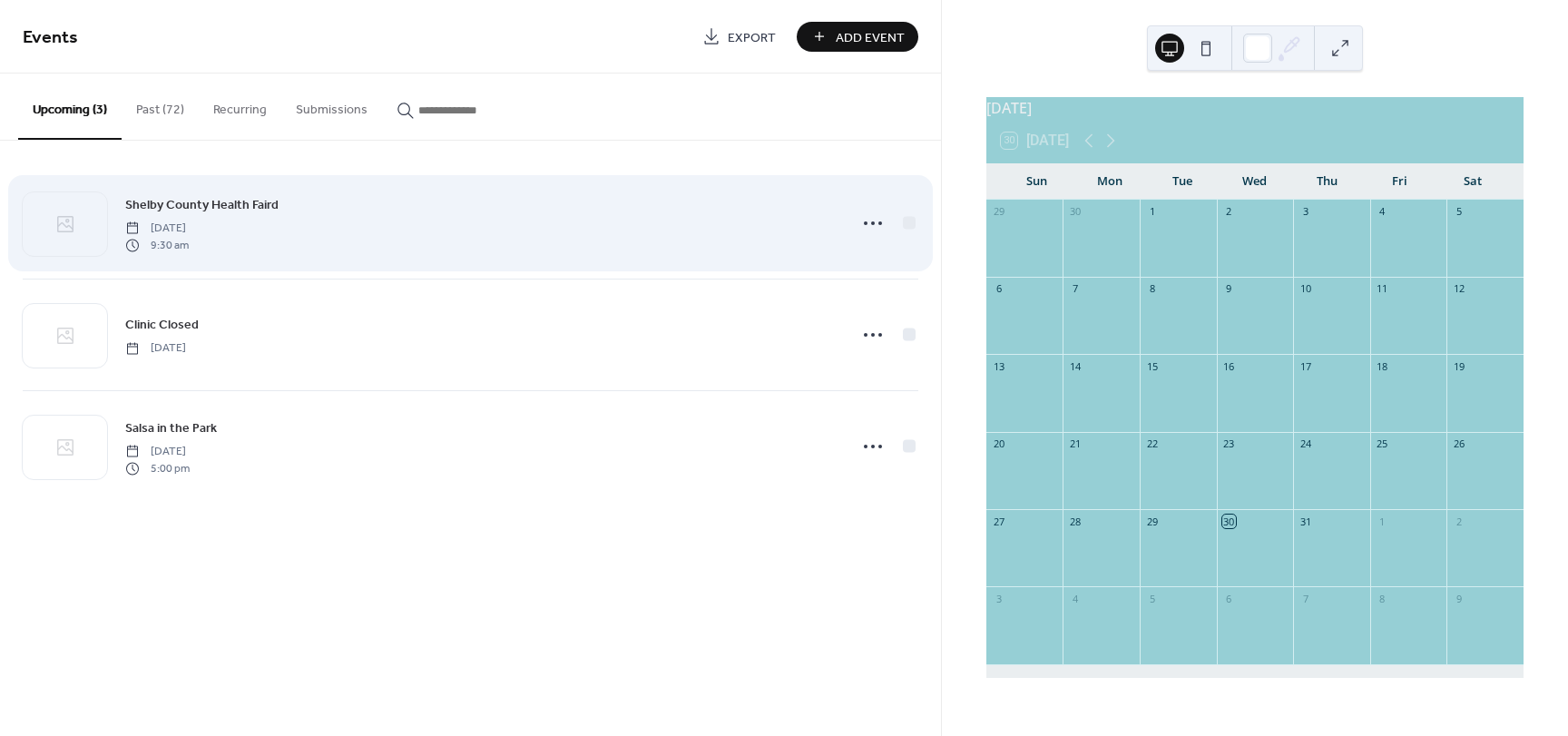 click on "Shelby County Health Faird" at bounding box center (201, 205) 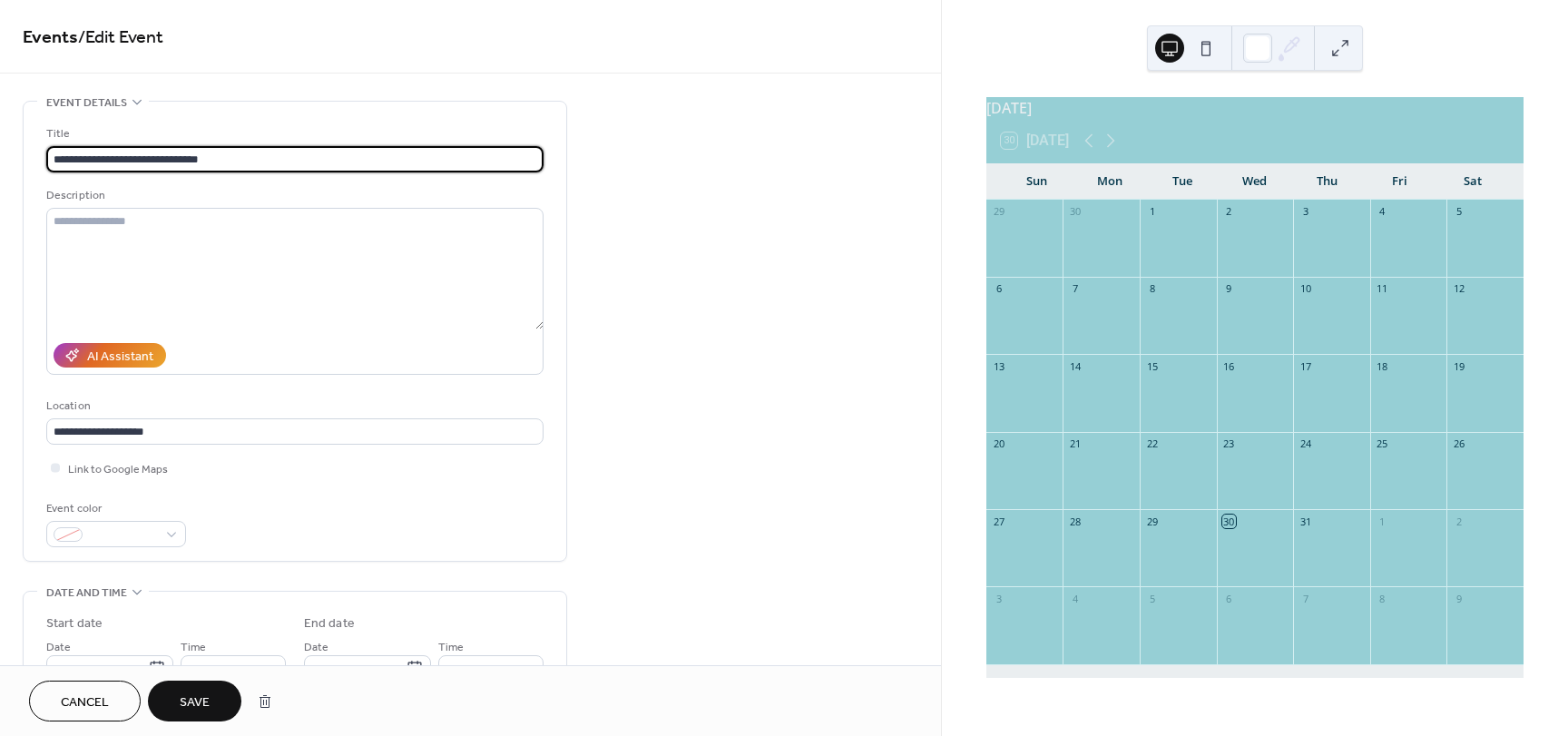 type on "**********" 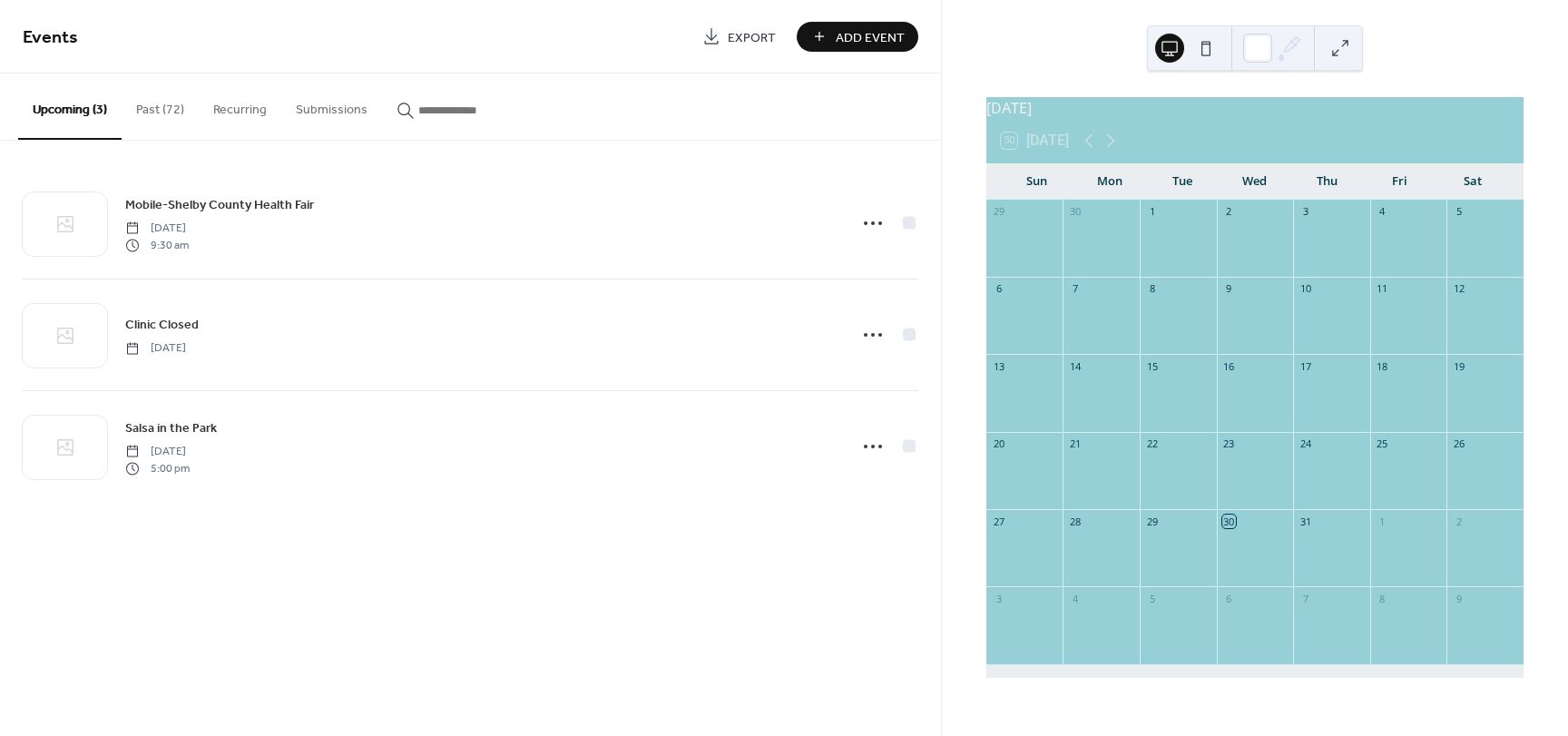 click on "Add Event" at bounding box center [870, 37] 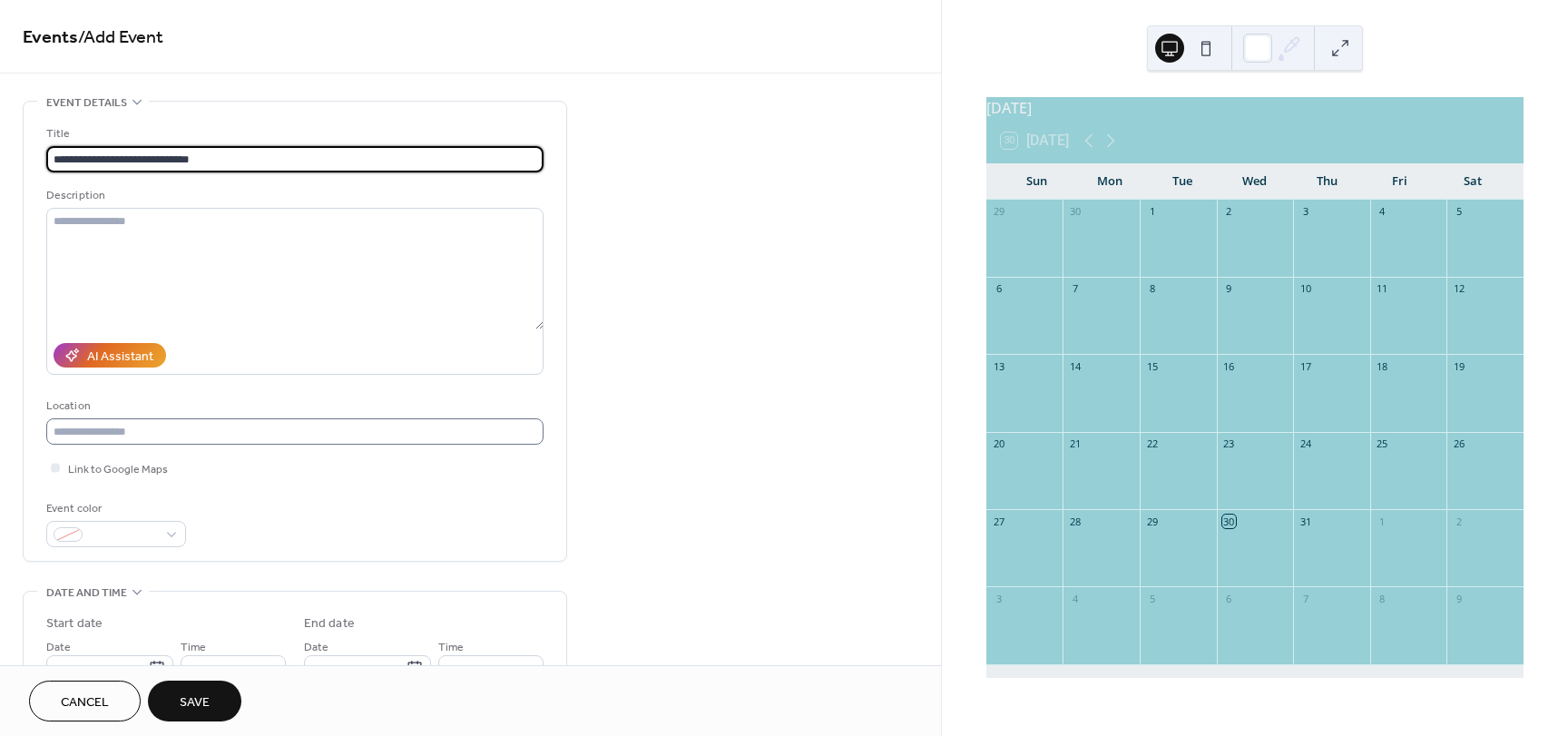 type on "**********" 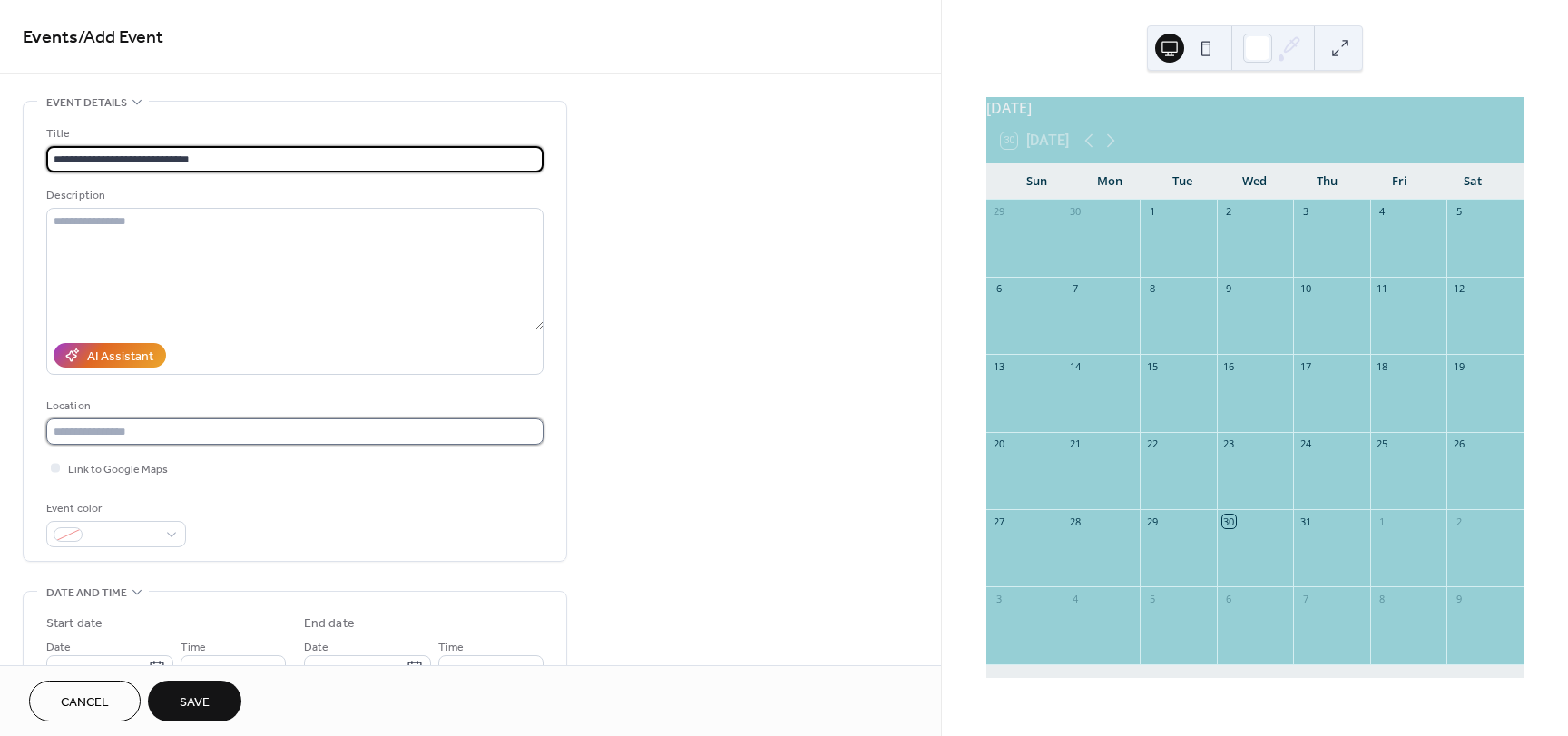 click at bounding box center (295, 431) 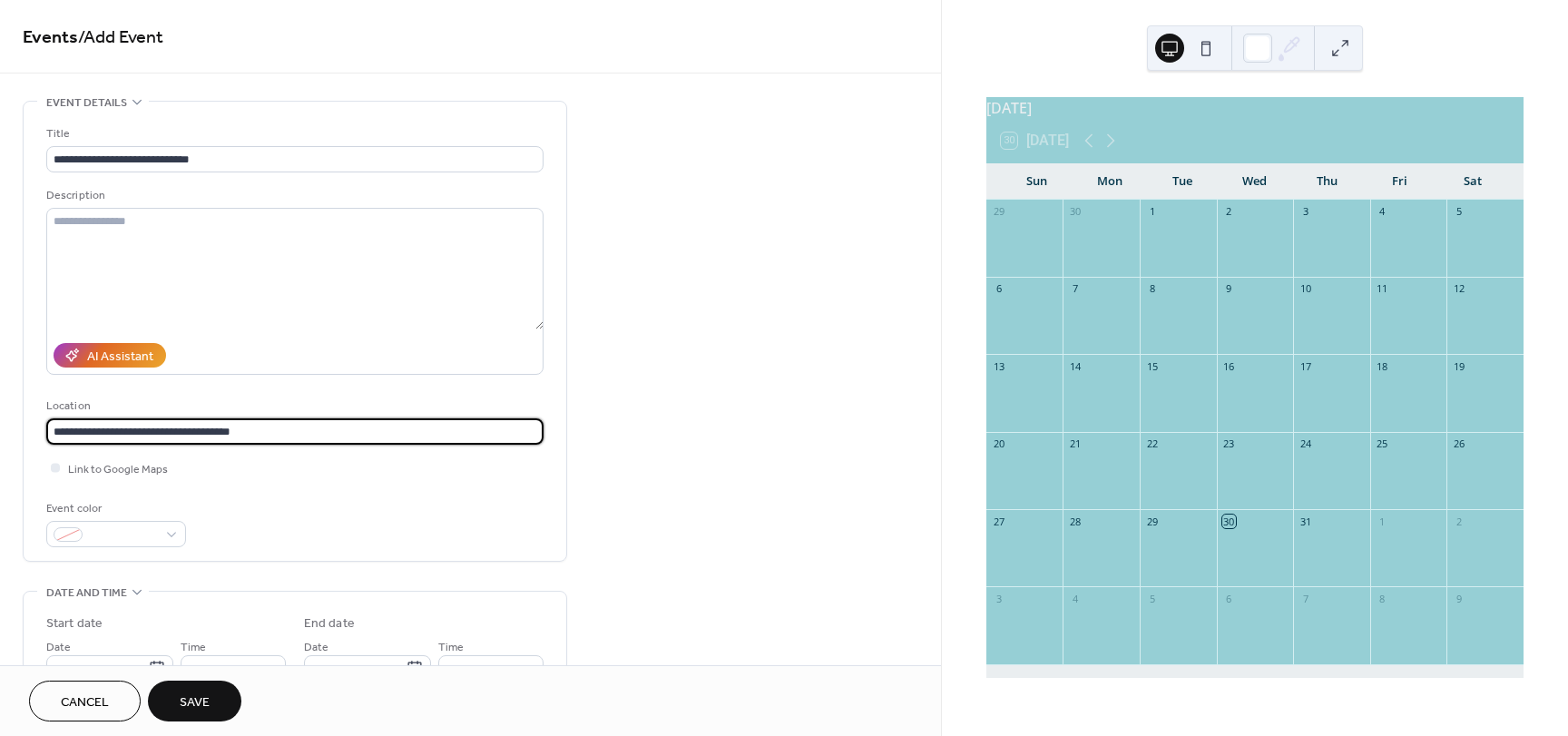 type on "**********" 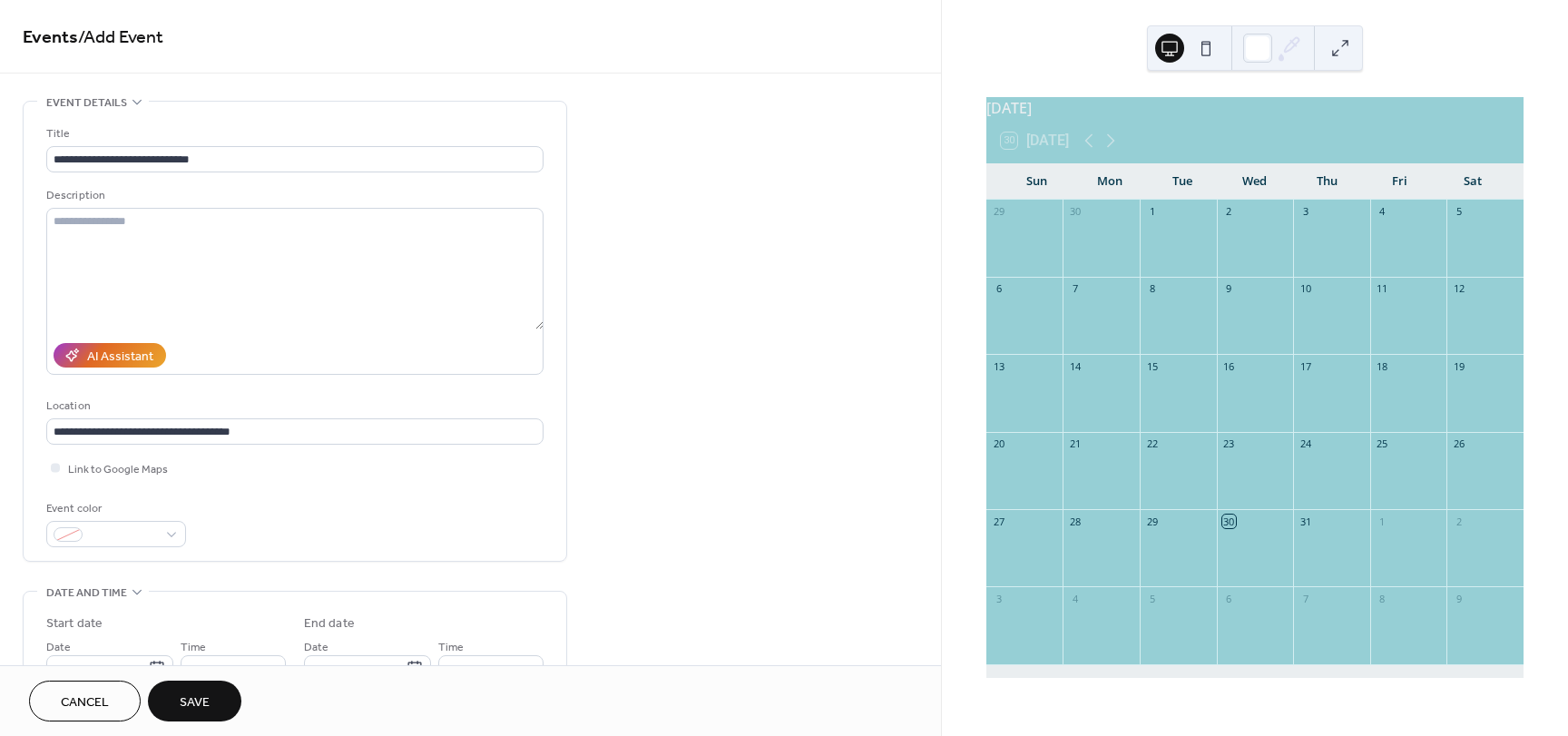 click on "**********" at bounding box center (470, 653) 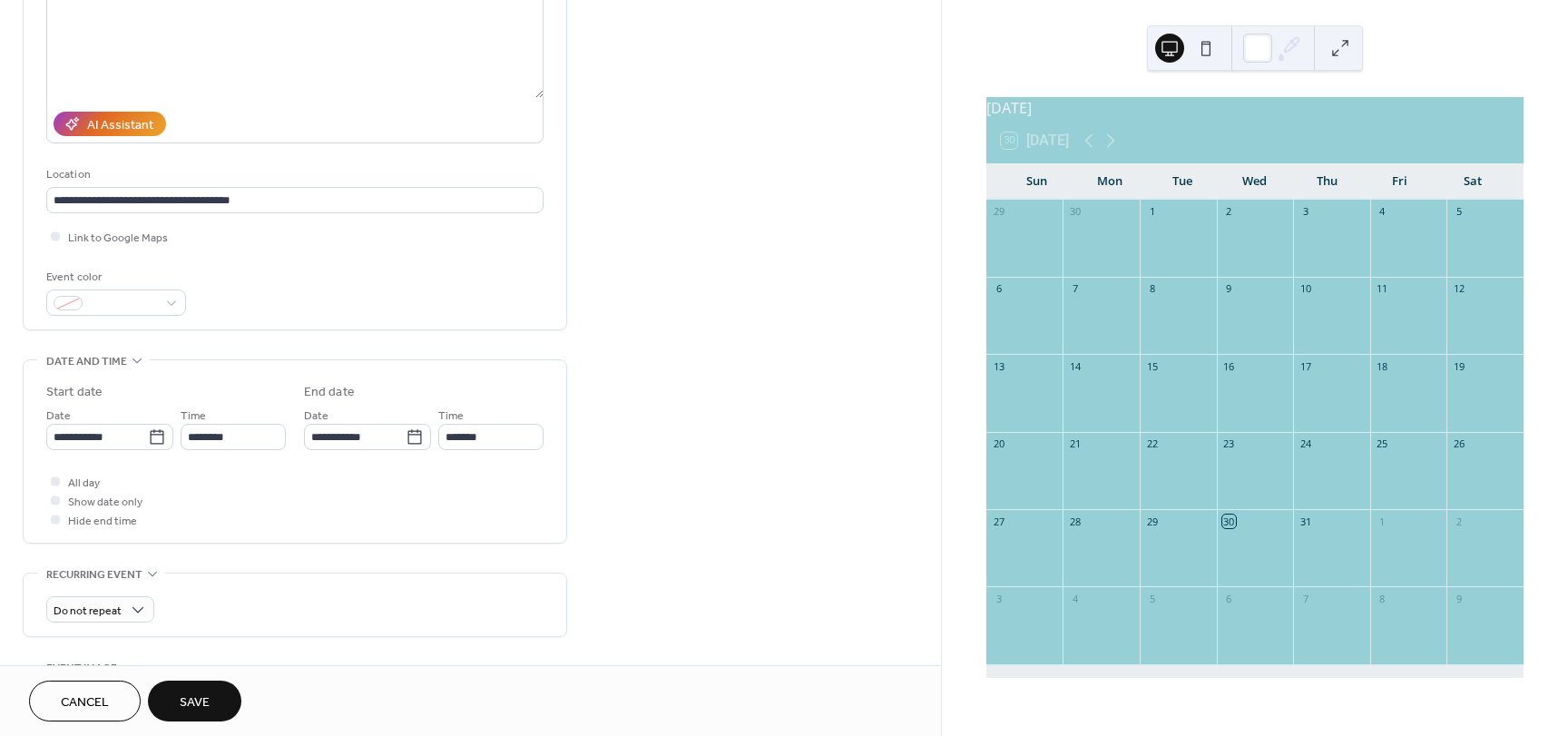 scroll, scrollTop: 272, scrollLeft: 0, axis: vertical 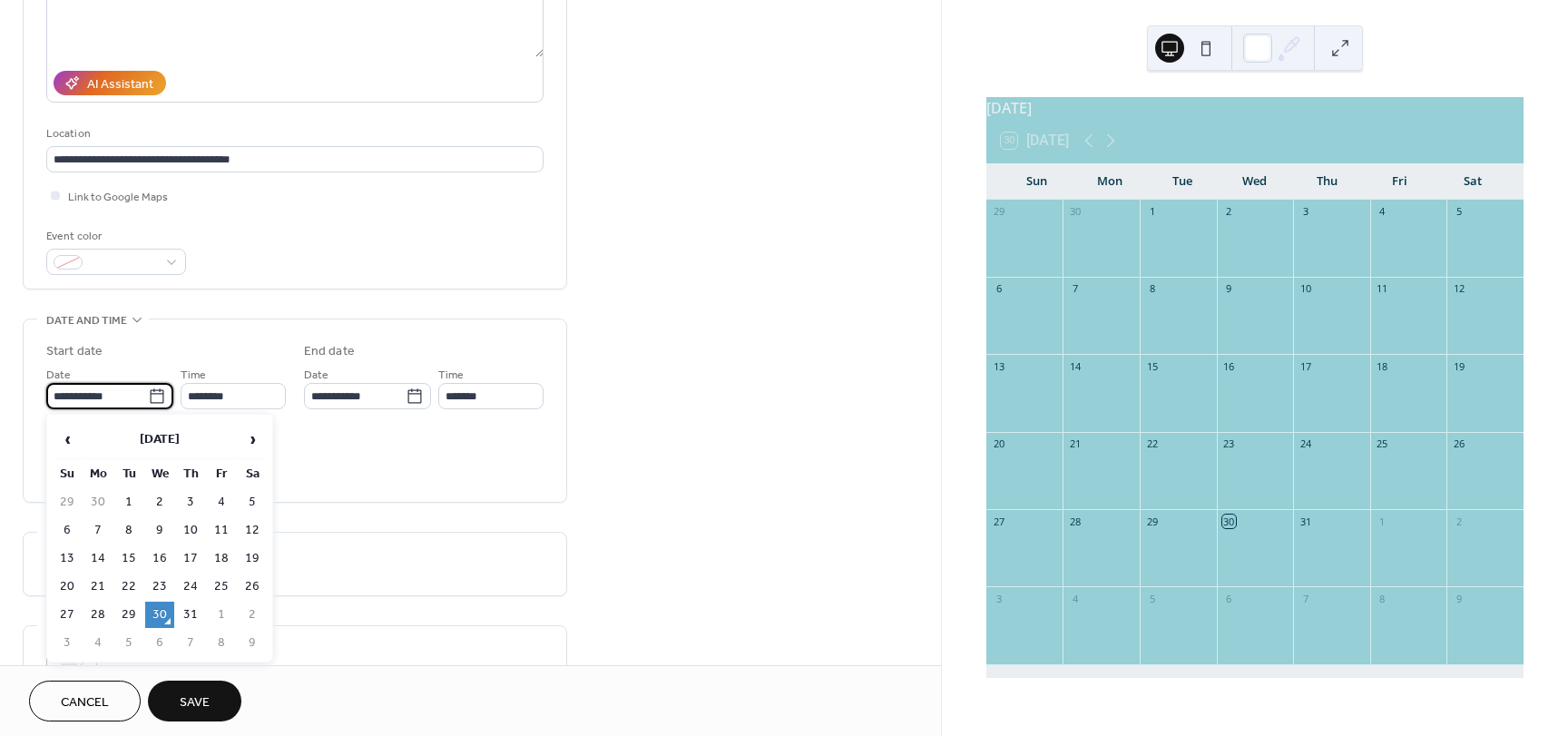 click on "**********" at bounding box center (97, 396) 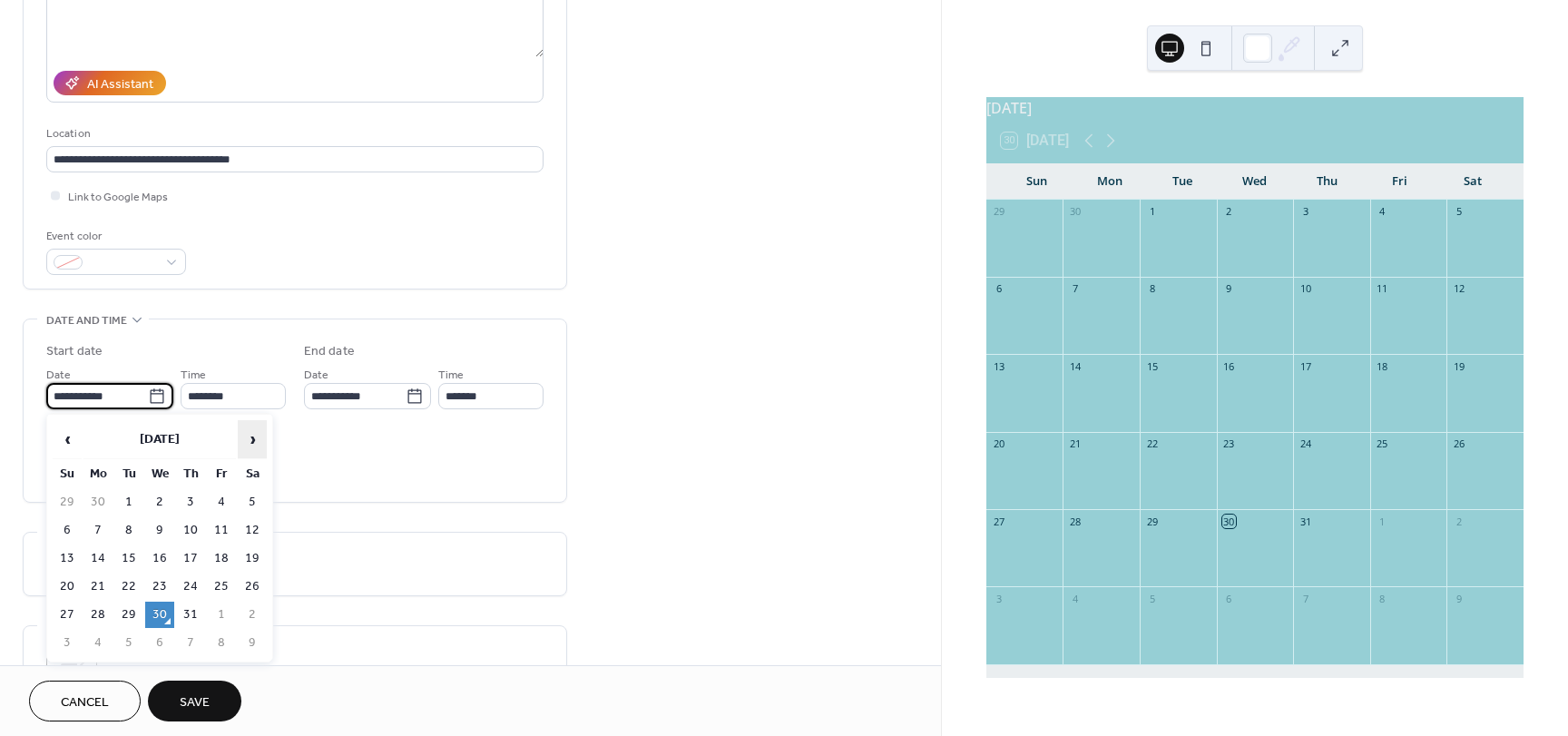 click on "›" at bounding box center (252, 439) 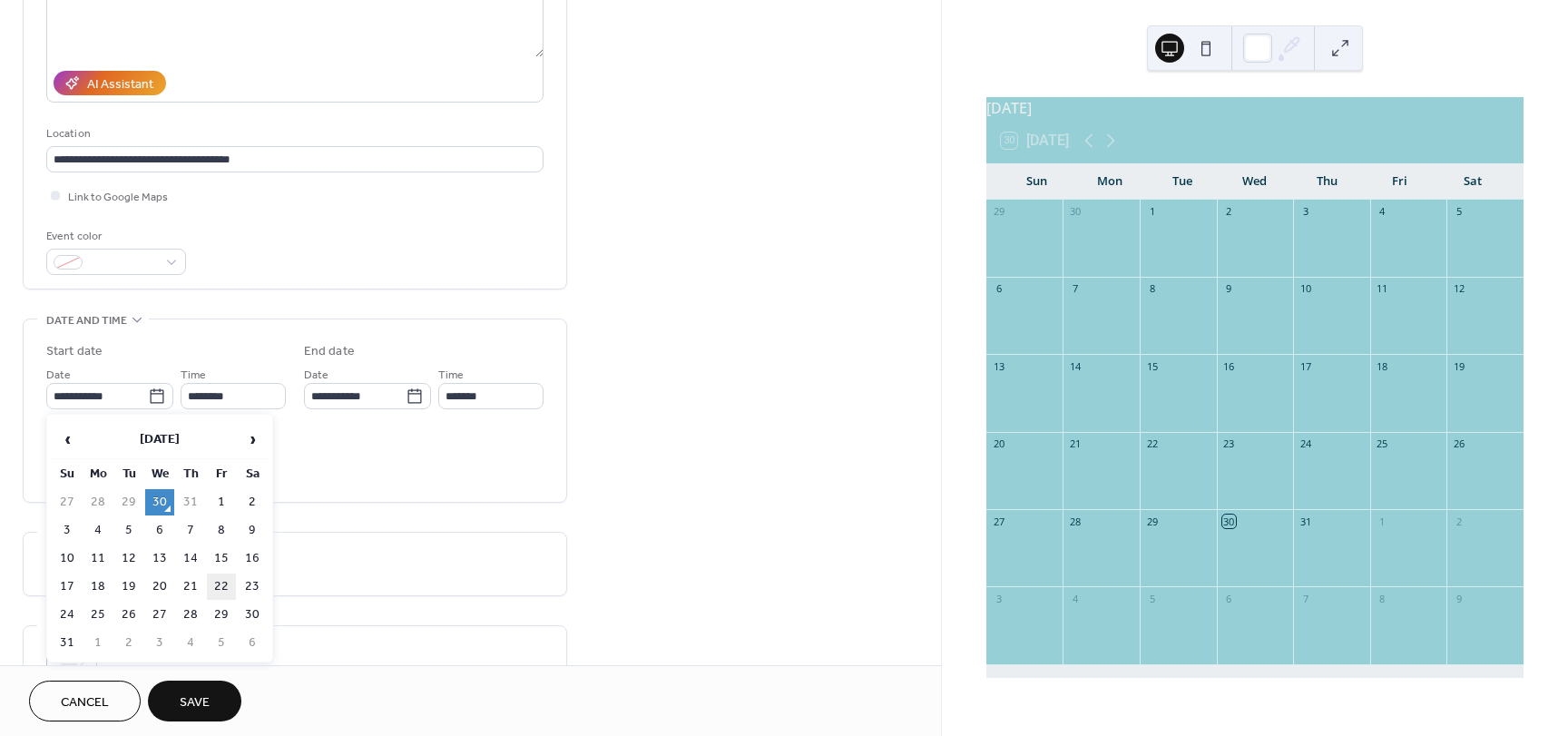 click on "22" at bounding box center (221, 586) 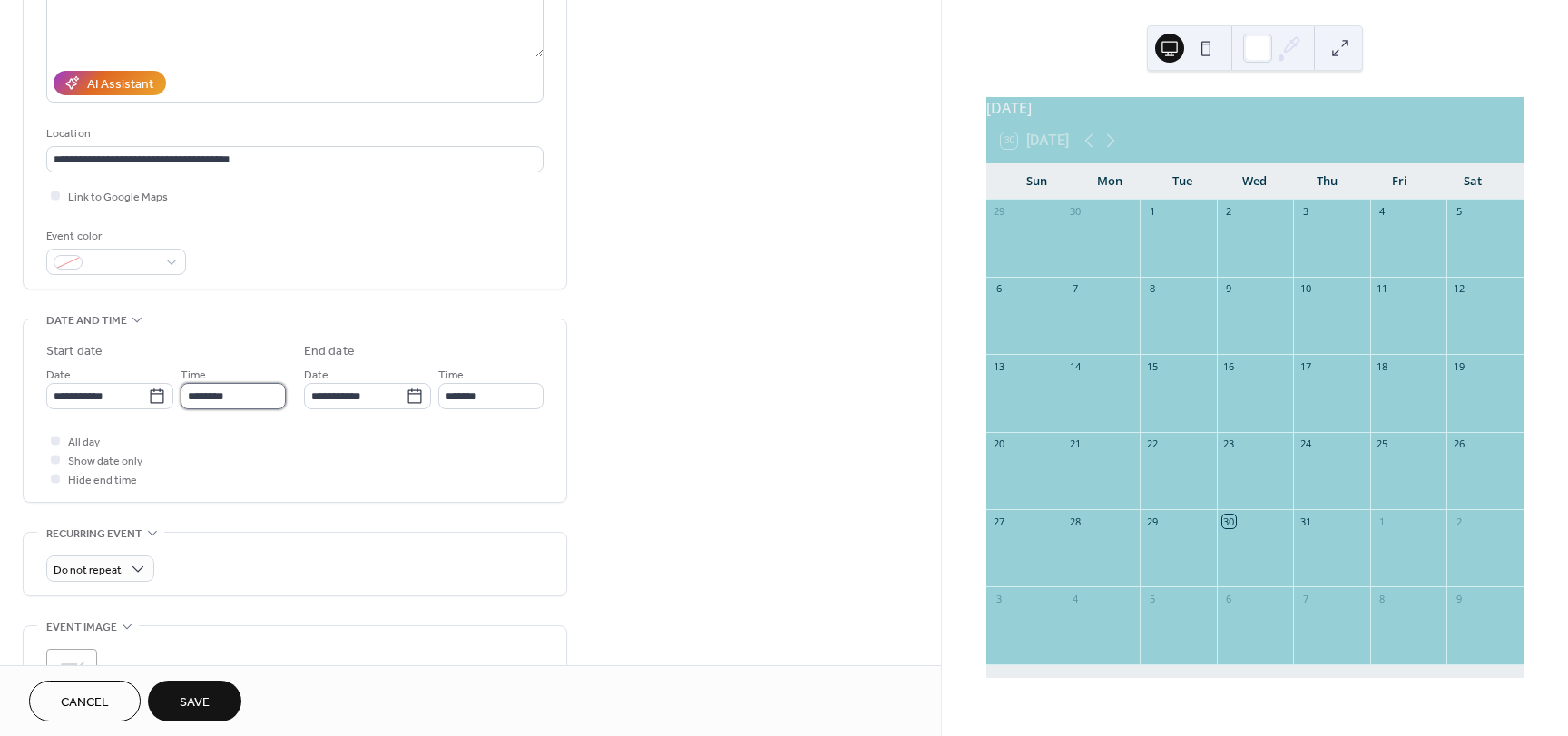 click on "********" at bounding box center (233, 396) 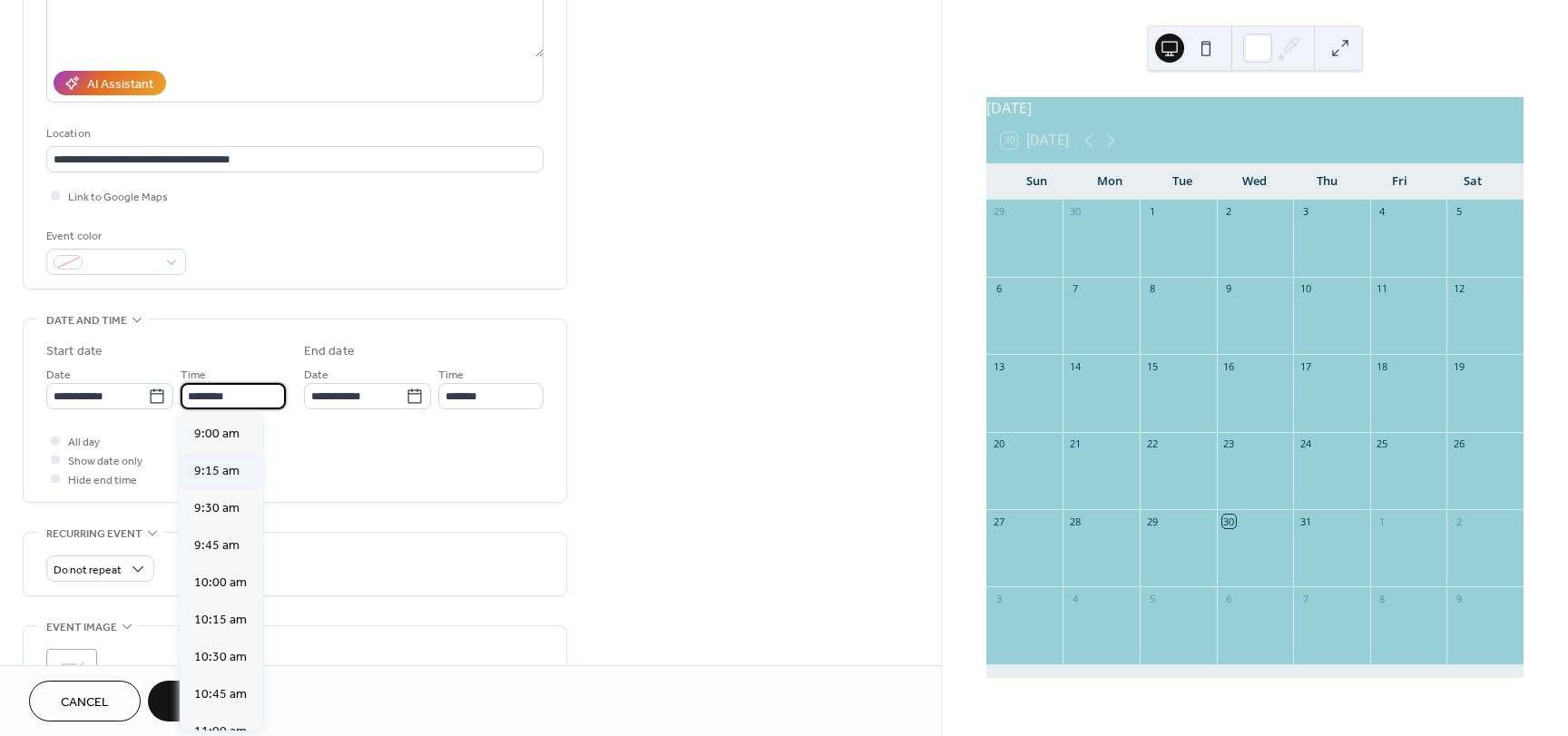 scroll, scrollTop: 1332, scrollLeft: 0, axis: vertical 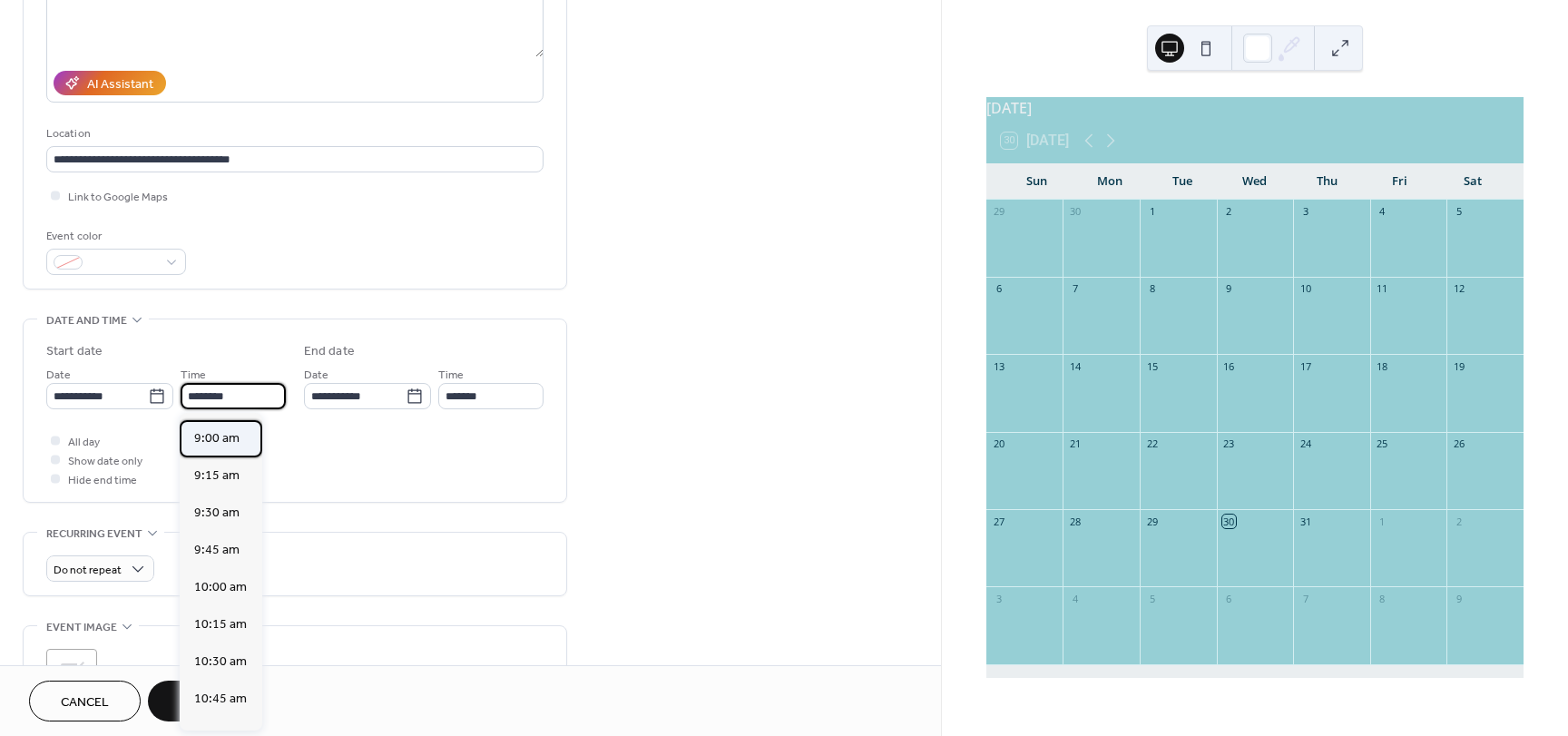 click on "9:00 am" at bounding box center [217, 438] 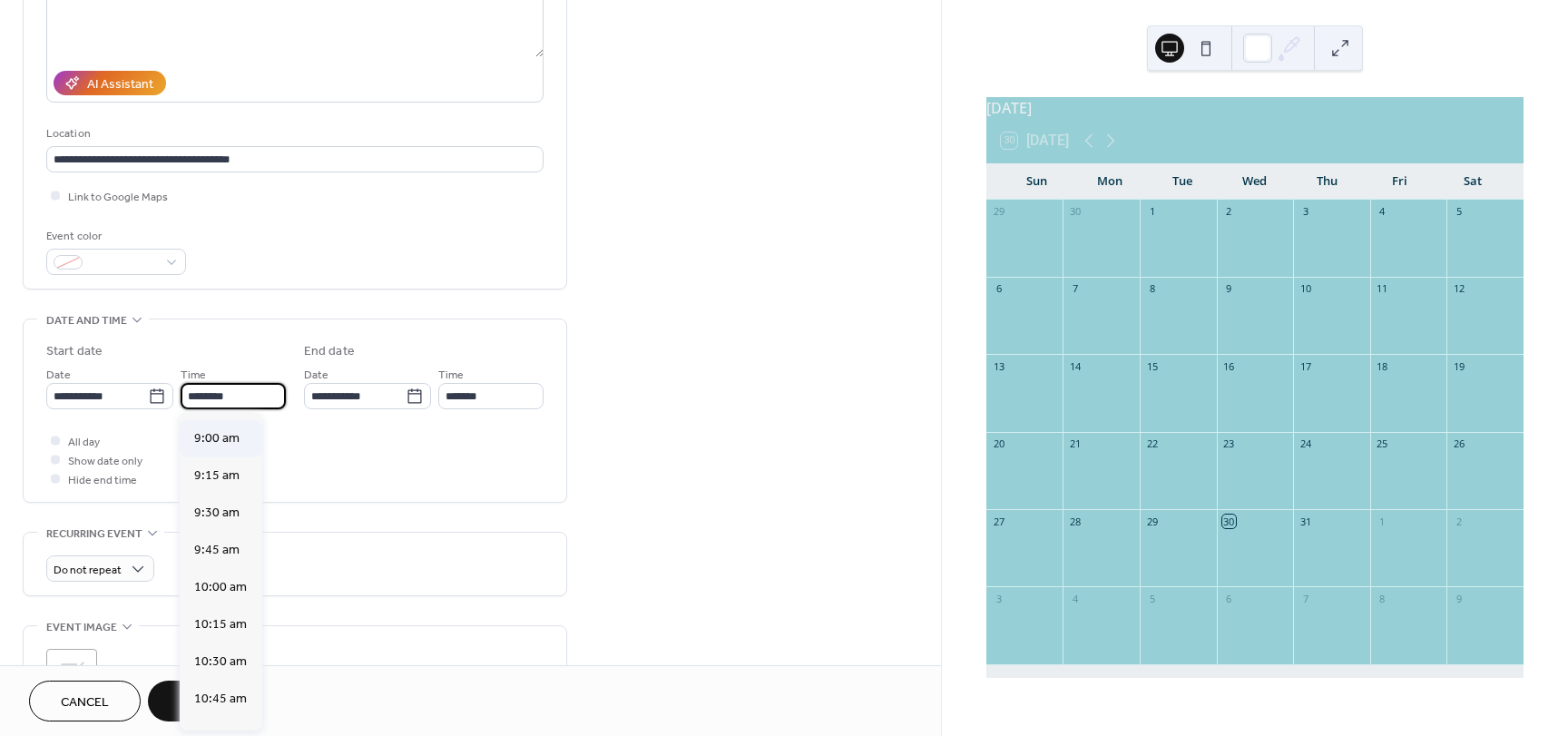 type on "*******" 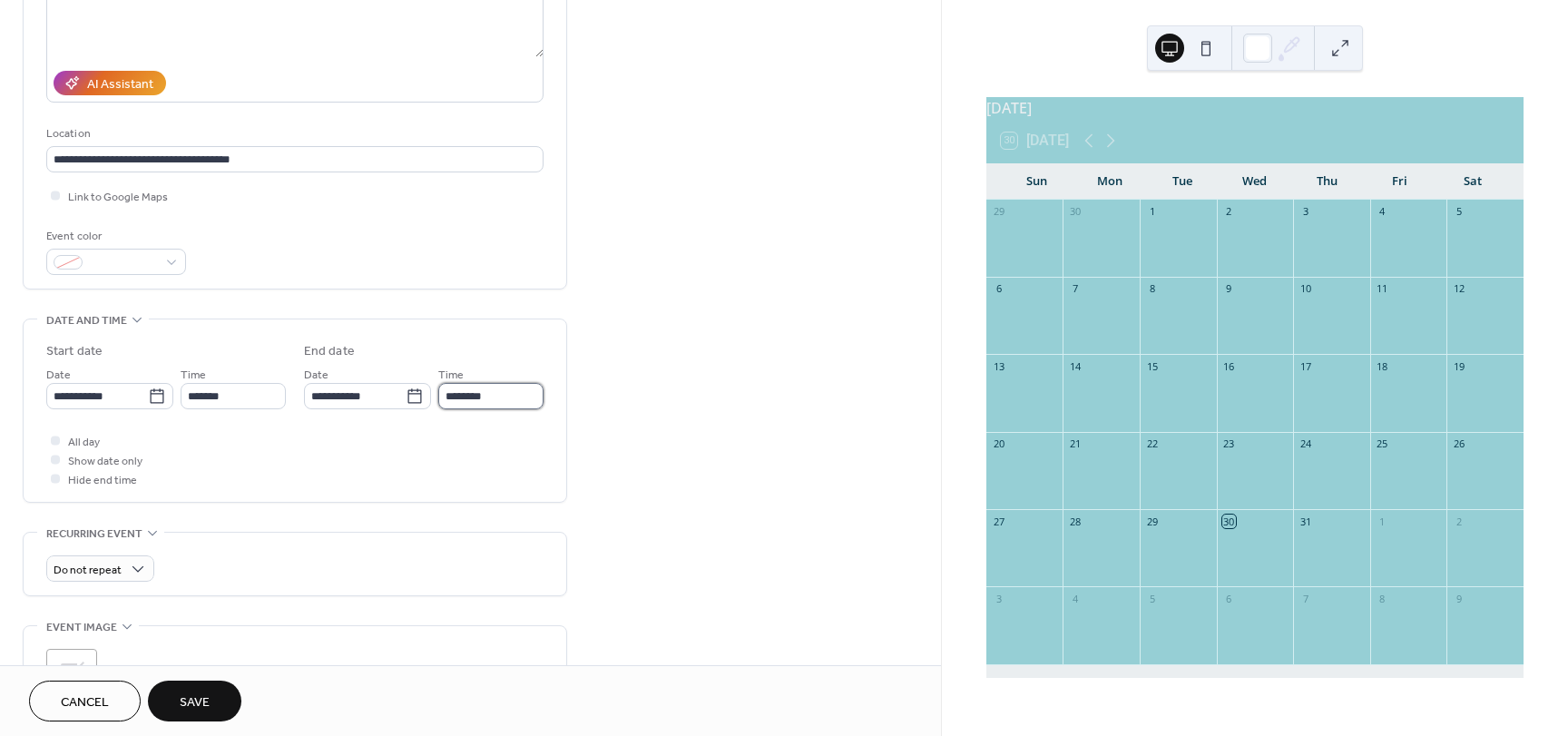 click on "********" at bounding box center [491, 396] 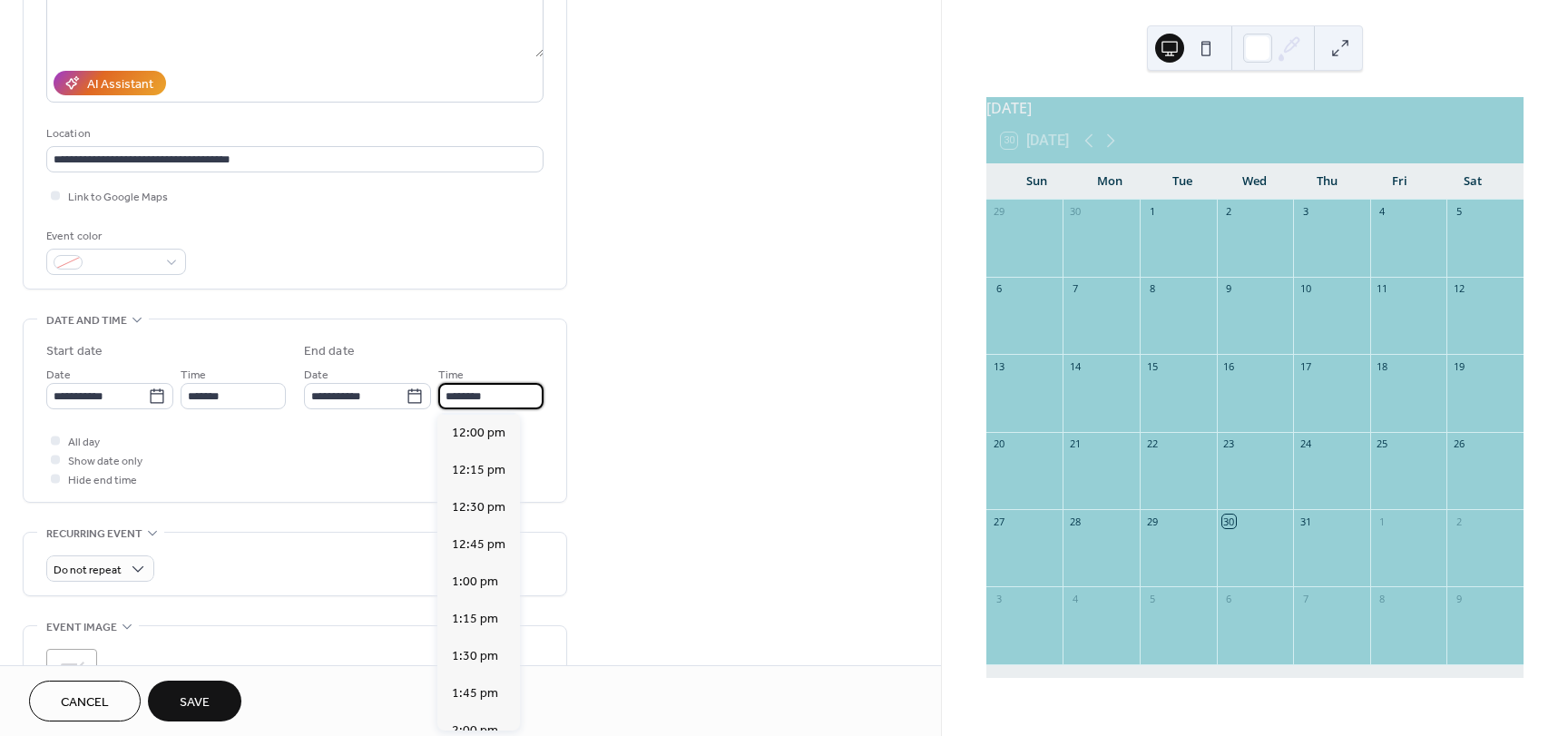scroll, scrollTop: 454, scrollLeft: 0, axis: vertical 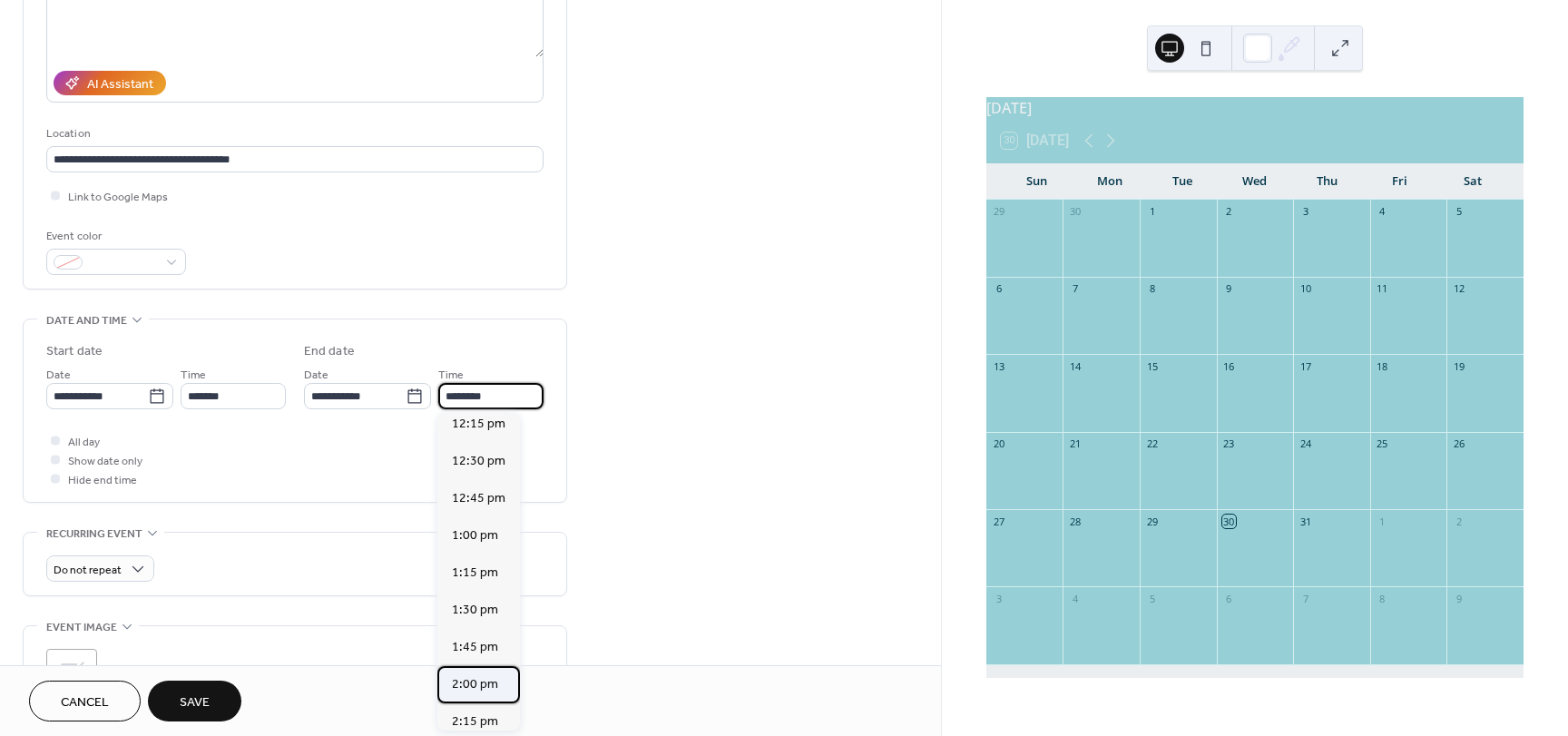 click on "2:00 pm" at bounding box center (475, 684) 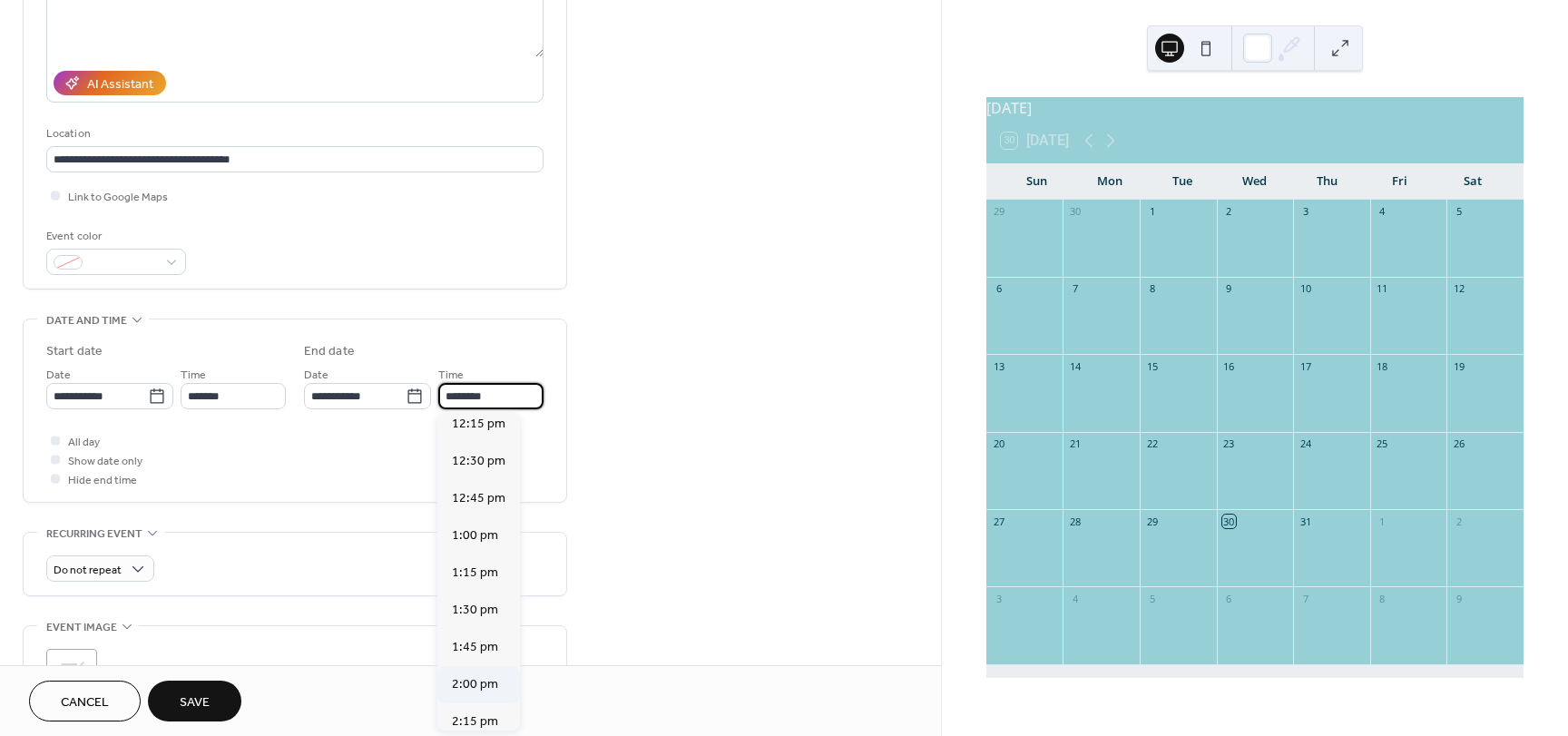 type on "*******" 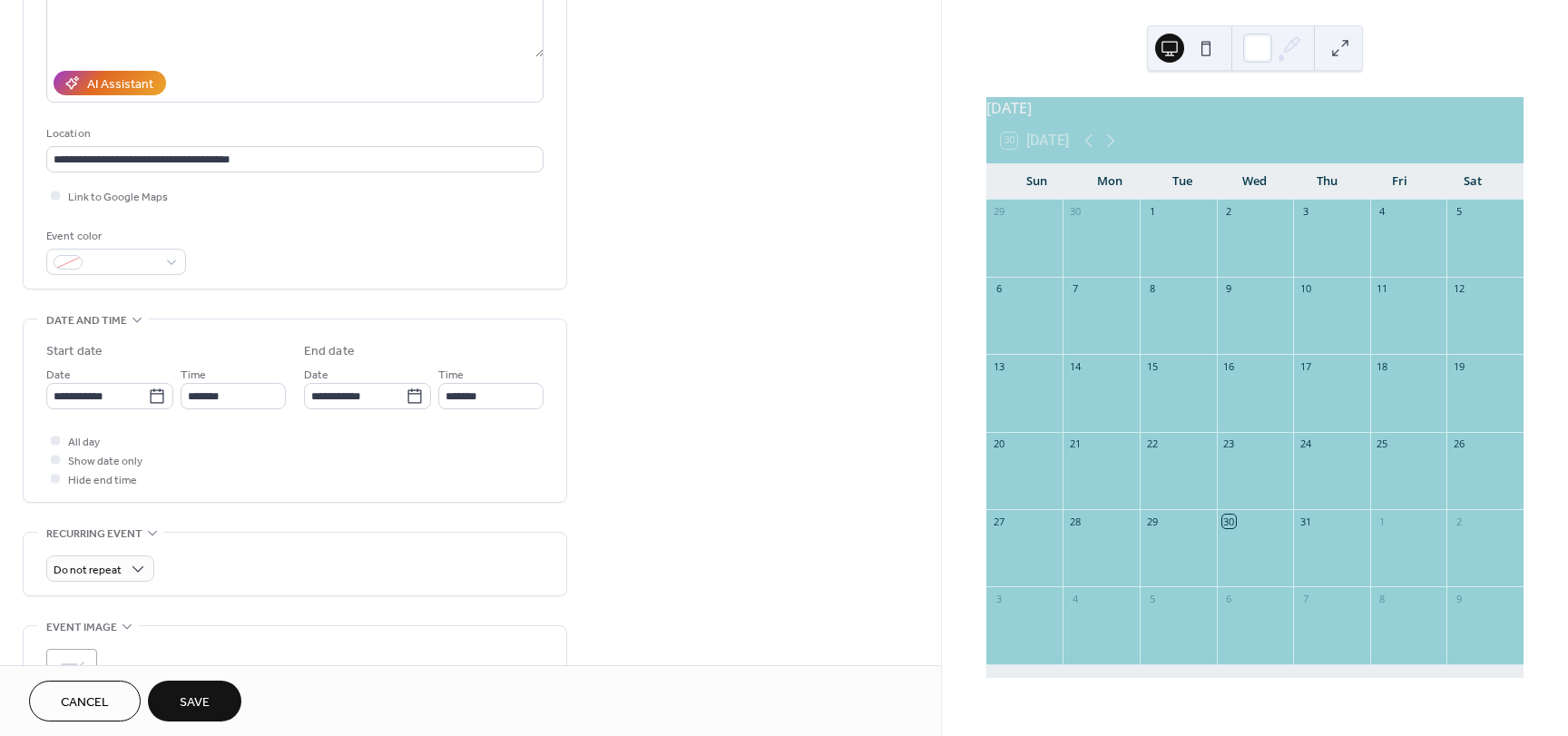 click on "**********" at bounding box center (470, 381) 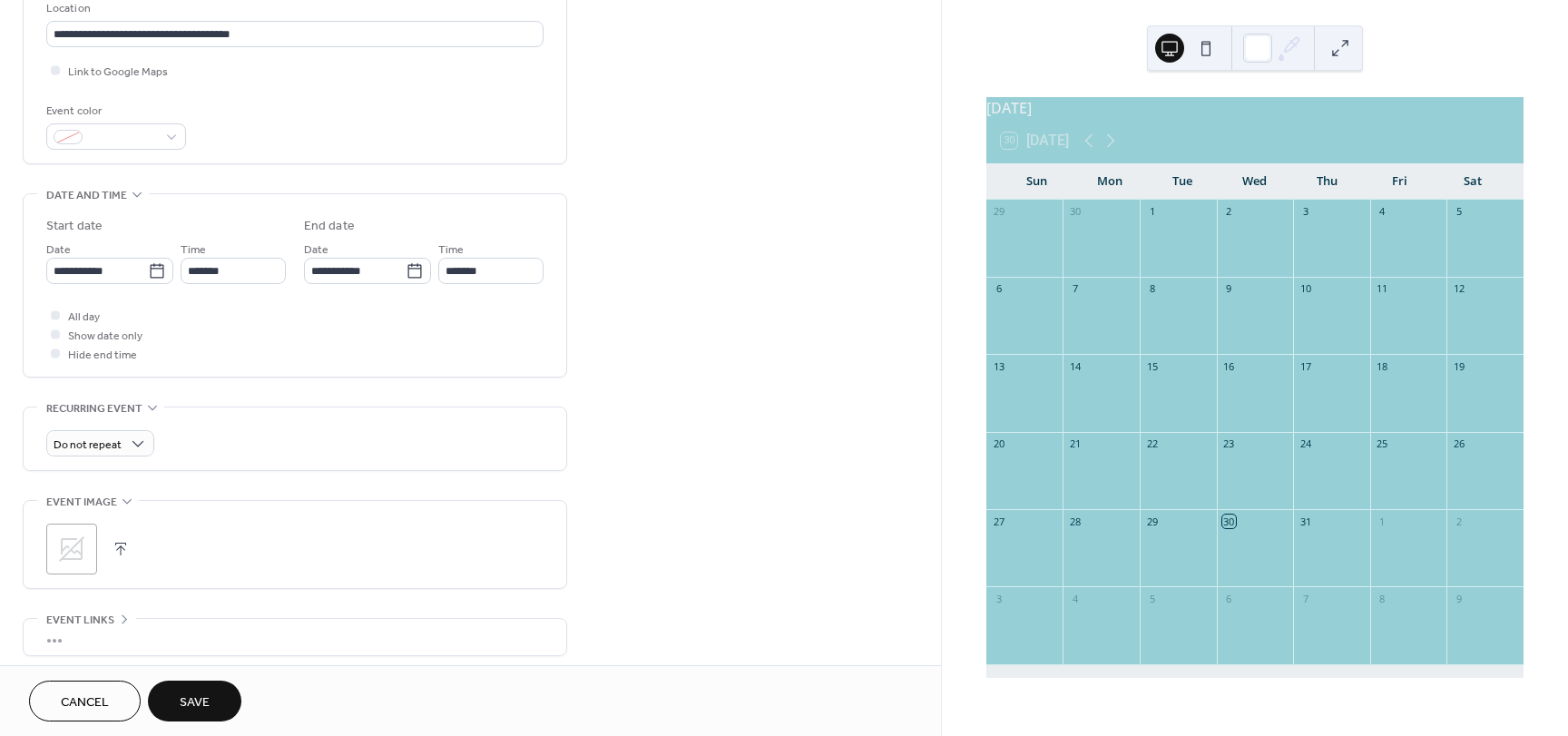 scroll, scrollTop: 454, scrollLeft: 0, axis: vertical 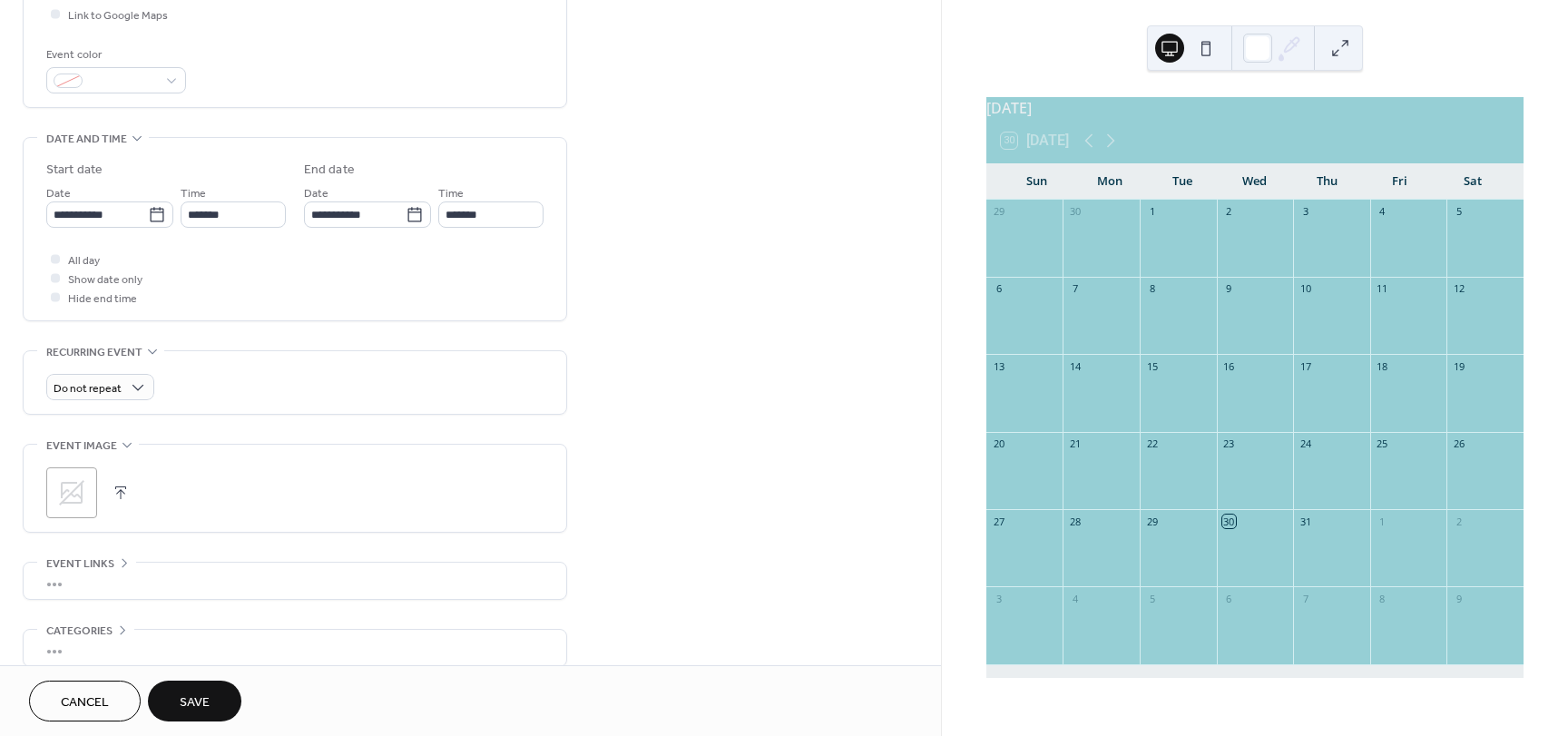 click on "Save" at bounding box center (194, 702) 